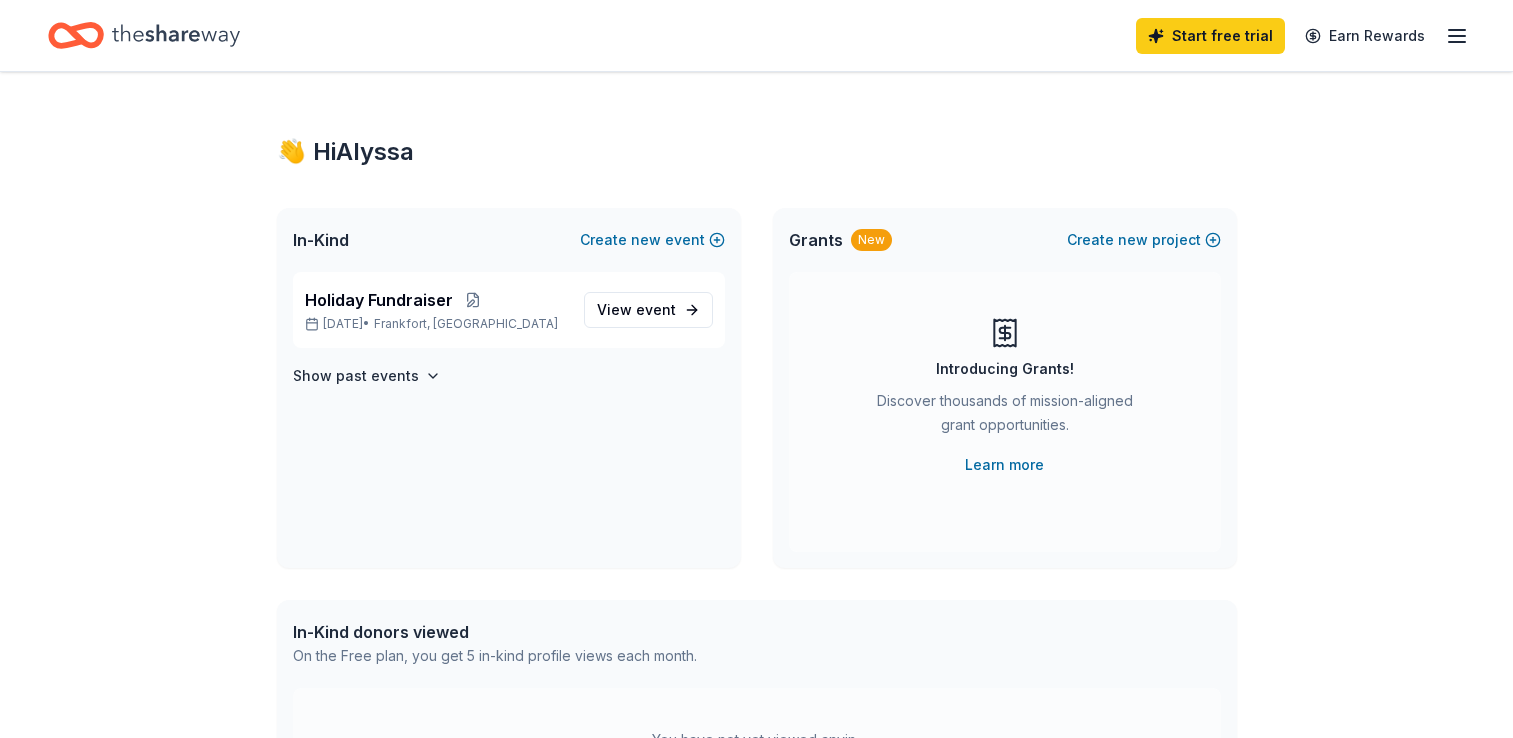 scroll, scrollTop: 0, scrollLeft: 0, axis: both 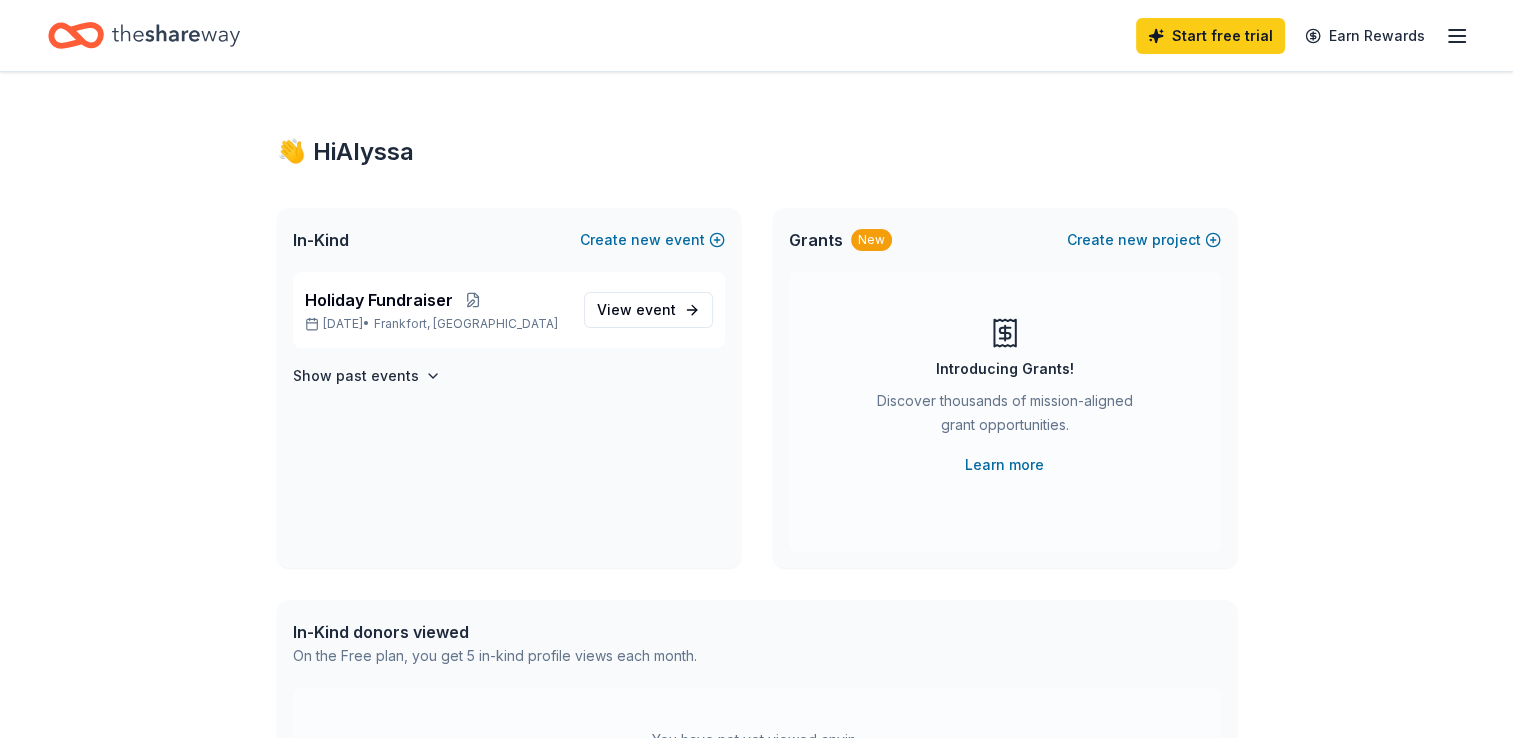 click 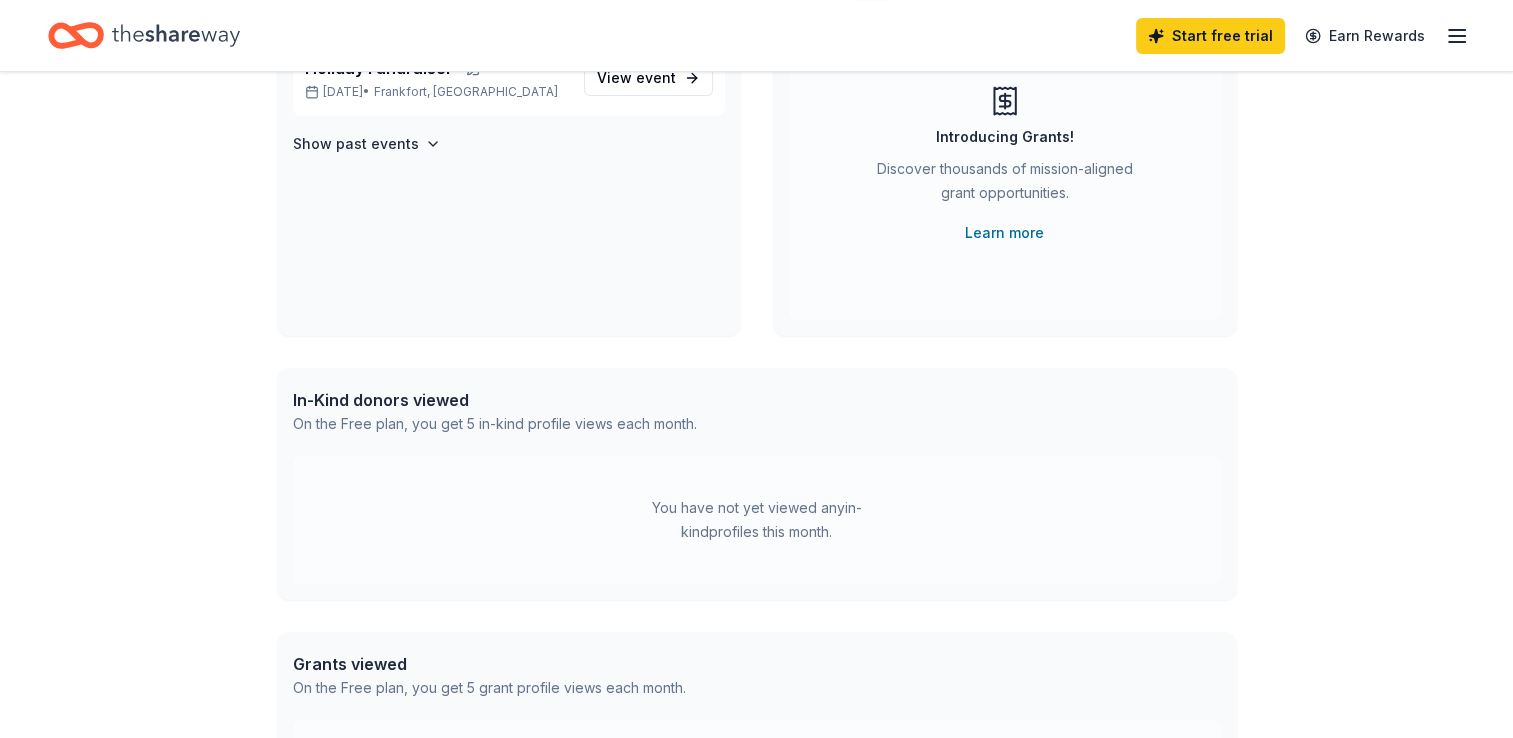 scroll, scrollTop: 0, scrollLeft: 0, axis: both 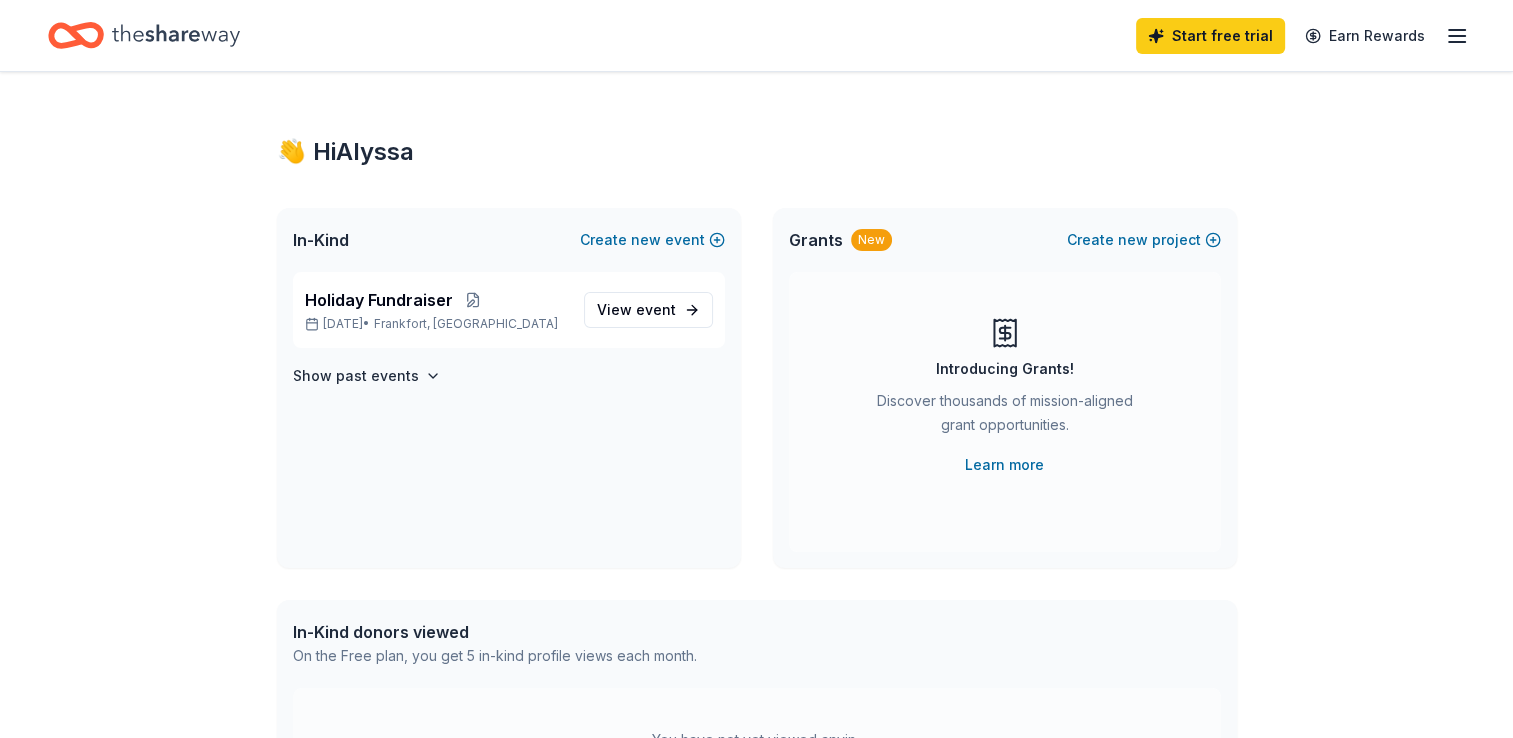 click 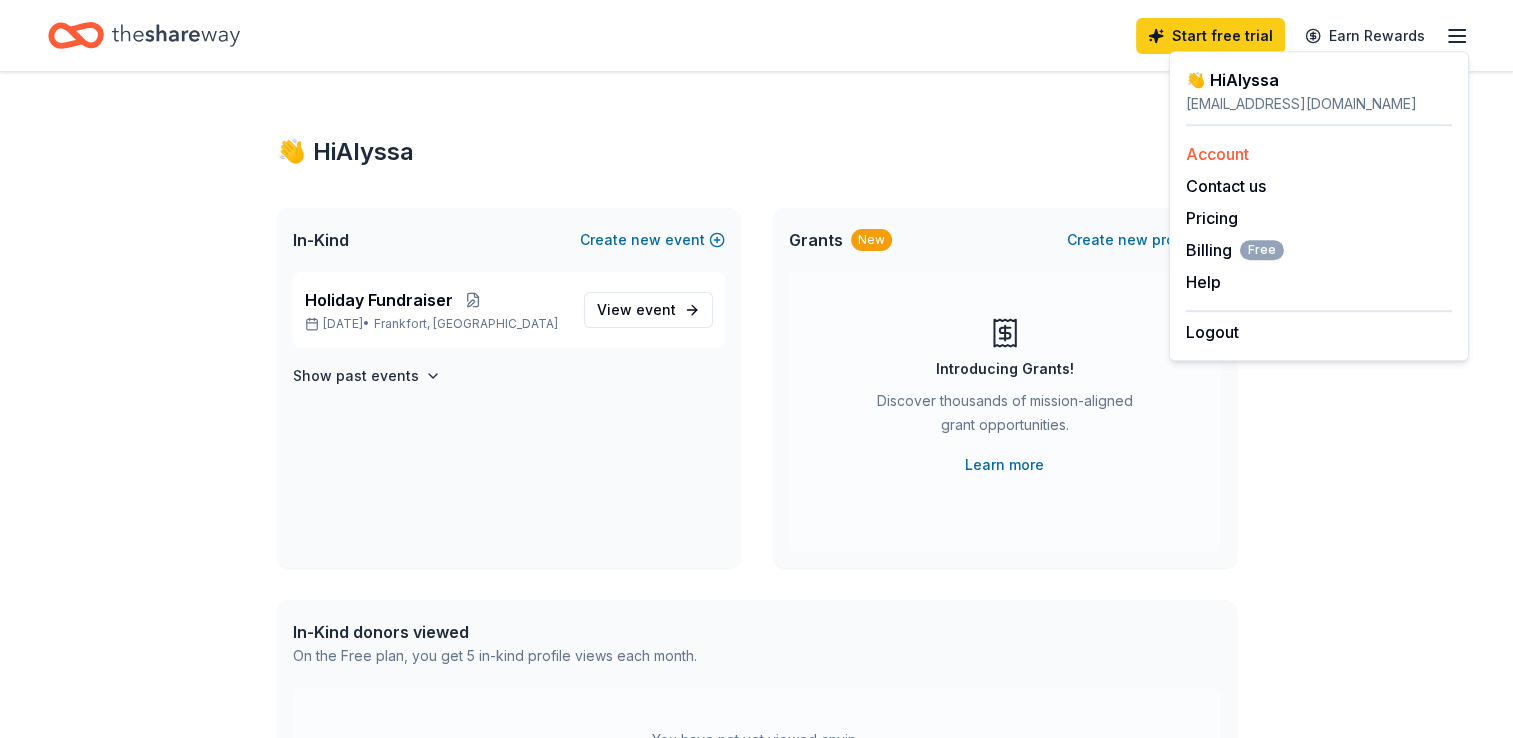 click on "Account" at bounding box center (1217, 154) 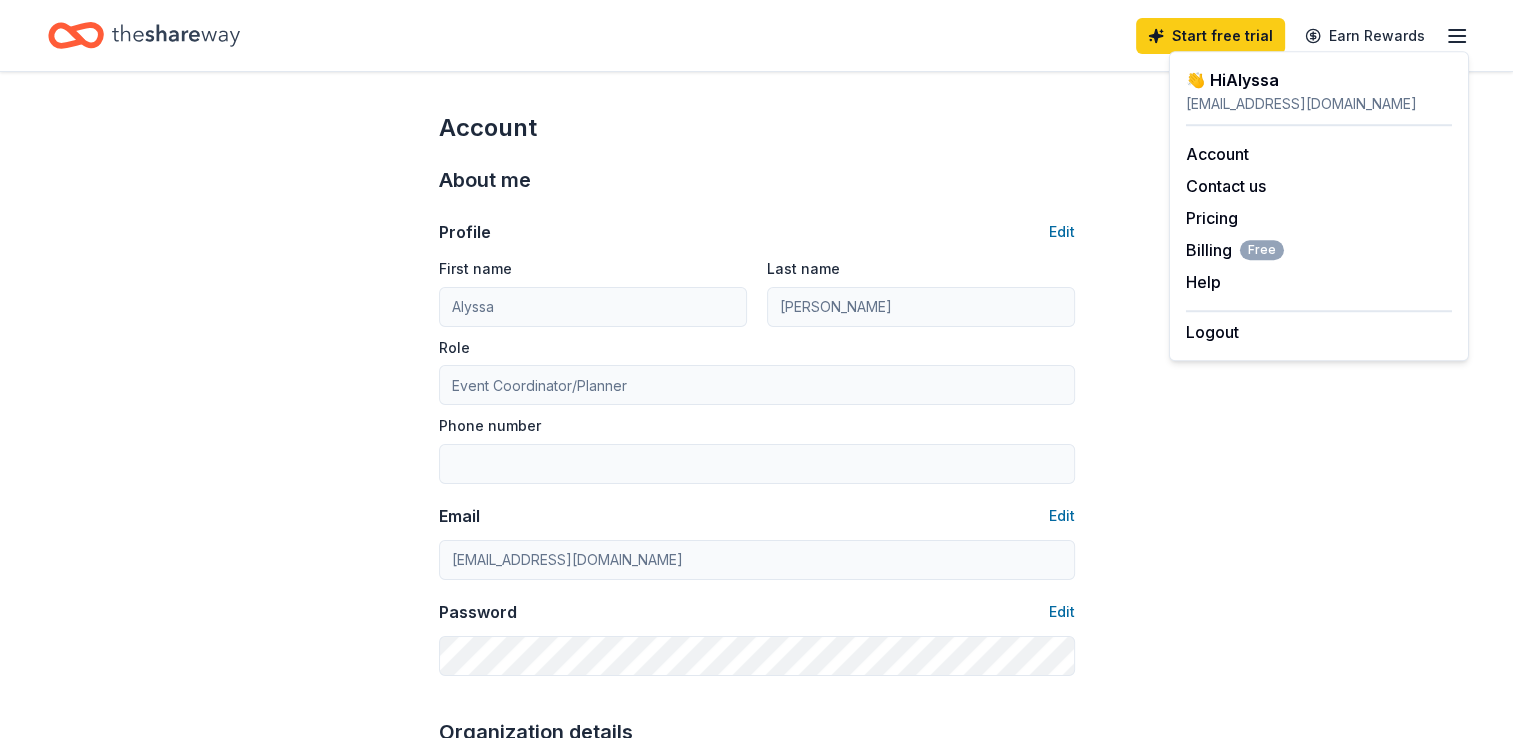 click 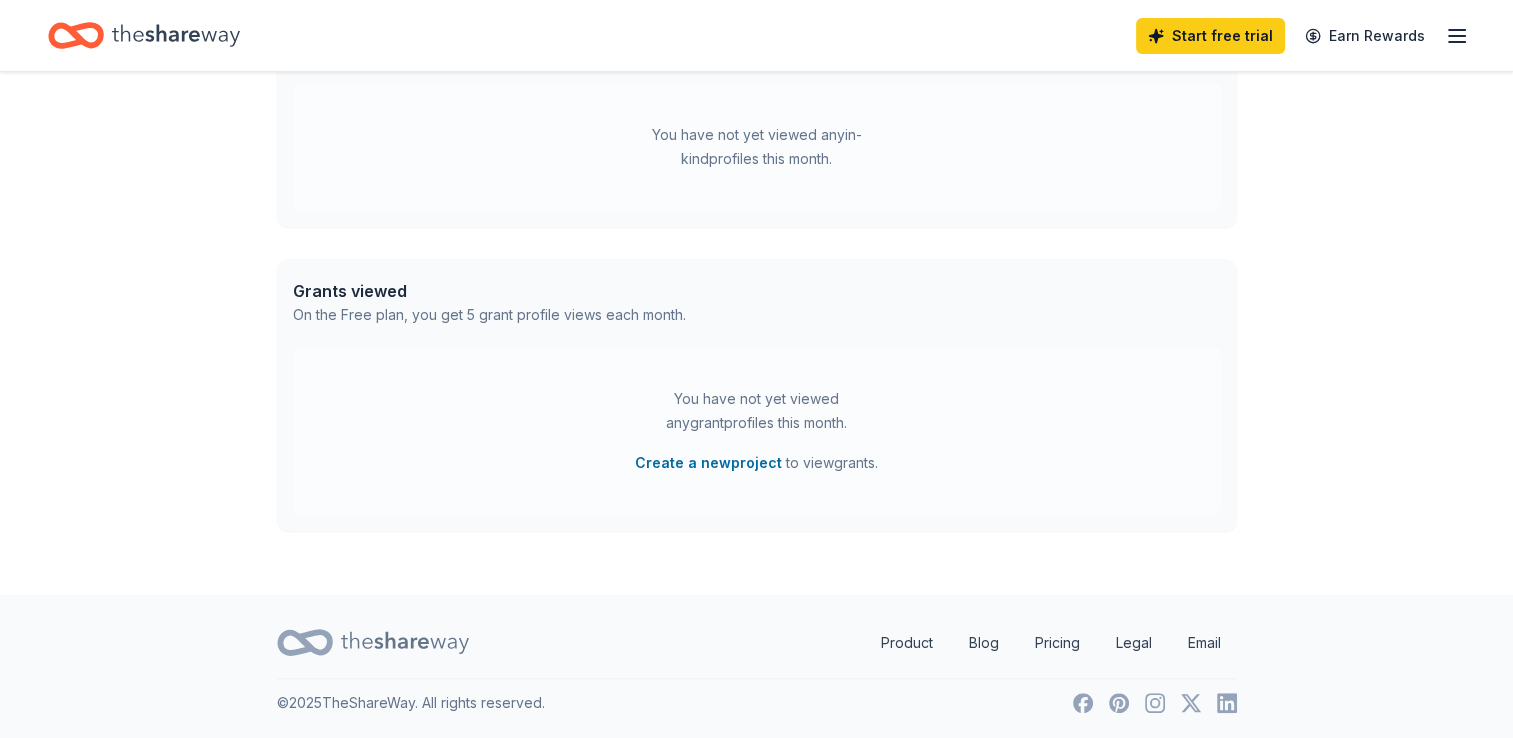 scroll, scrollTop: 0, scrollLeft: 0, axis: both 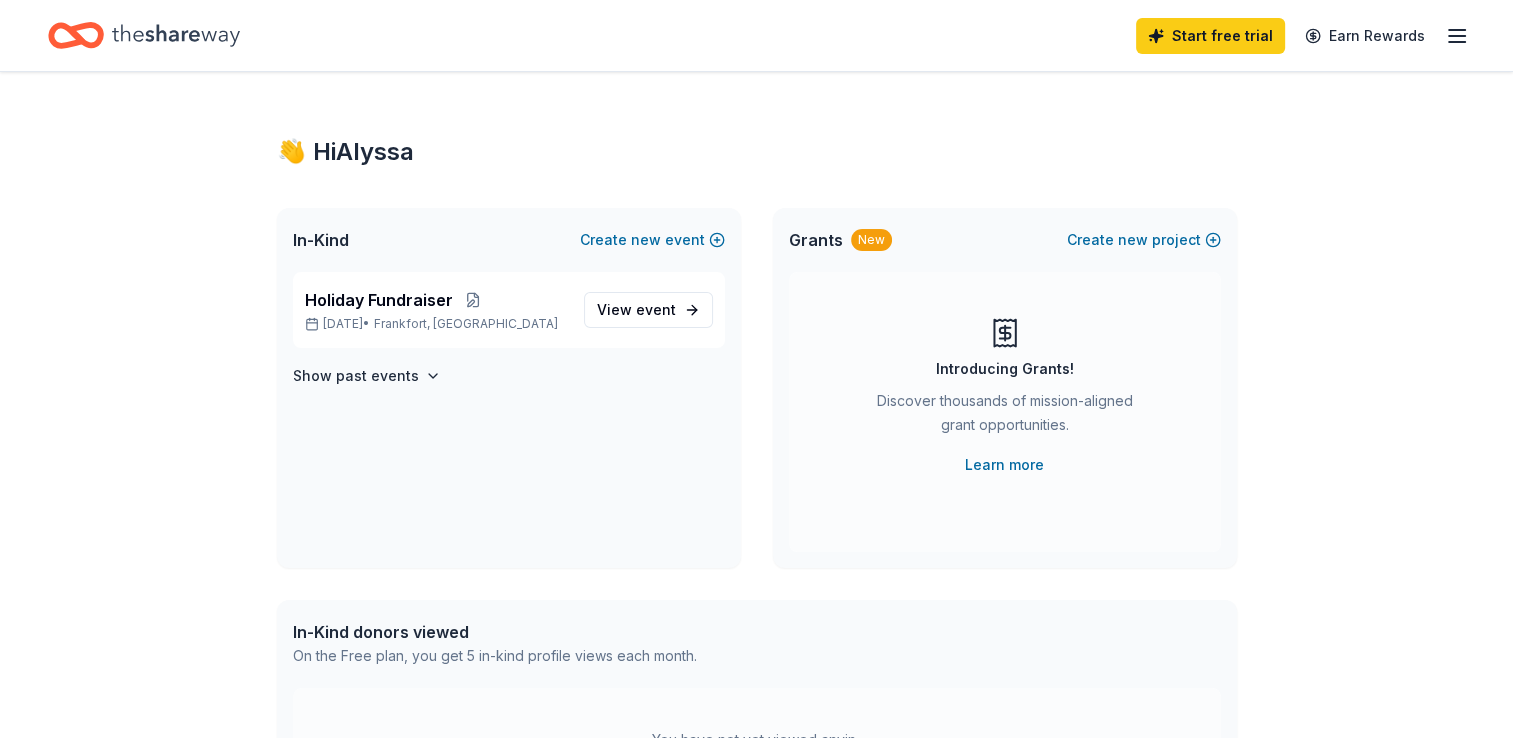 click 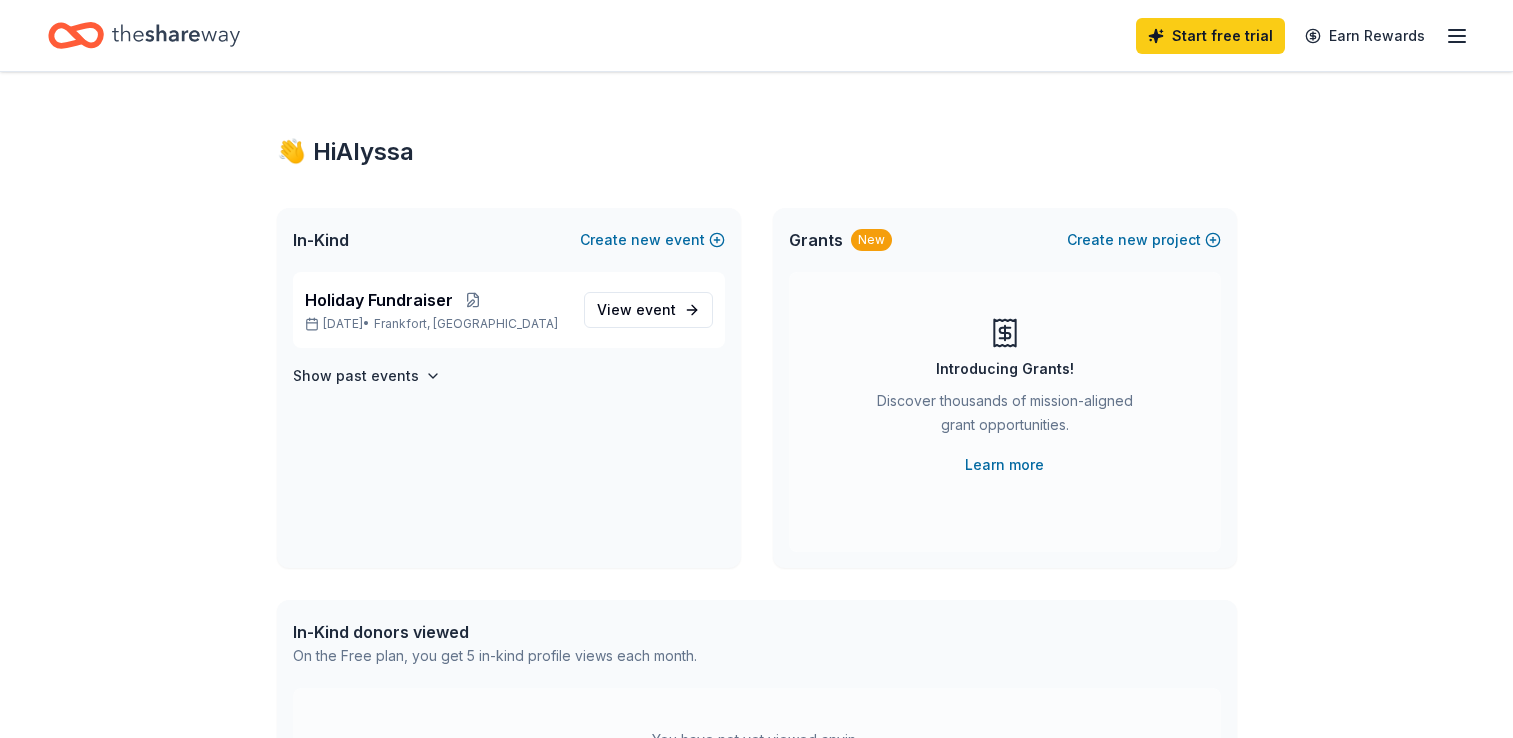 scroll, scrollTop: 0, scrollLeft: 0, axis: both 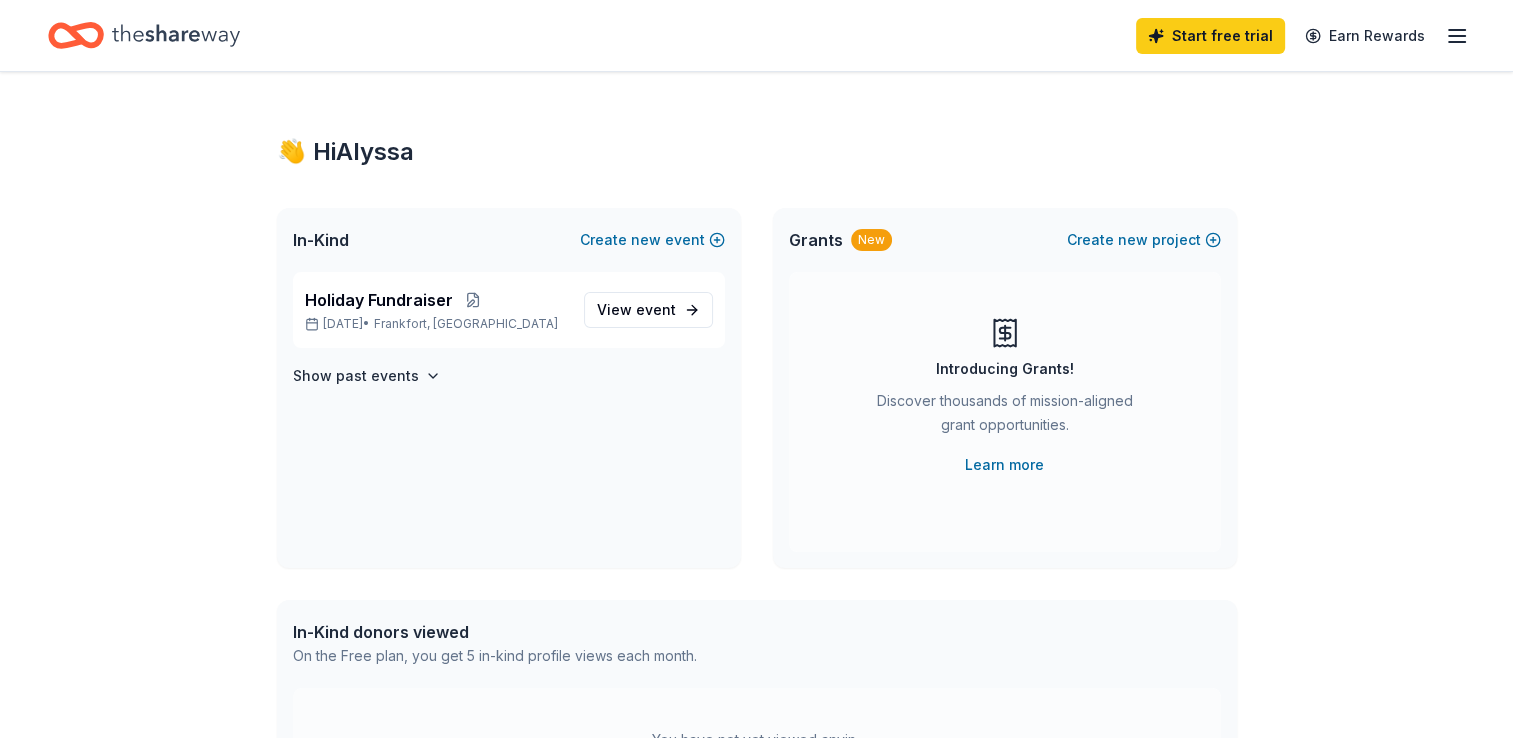 click 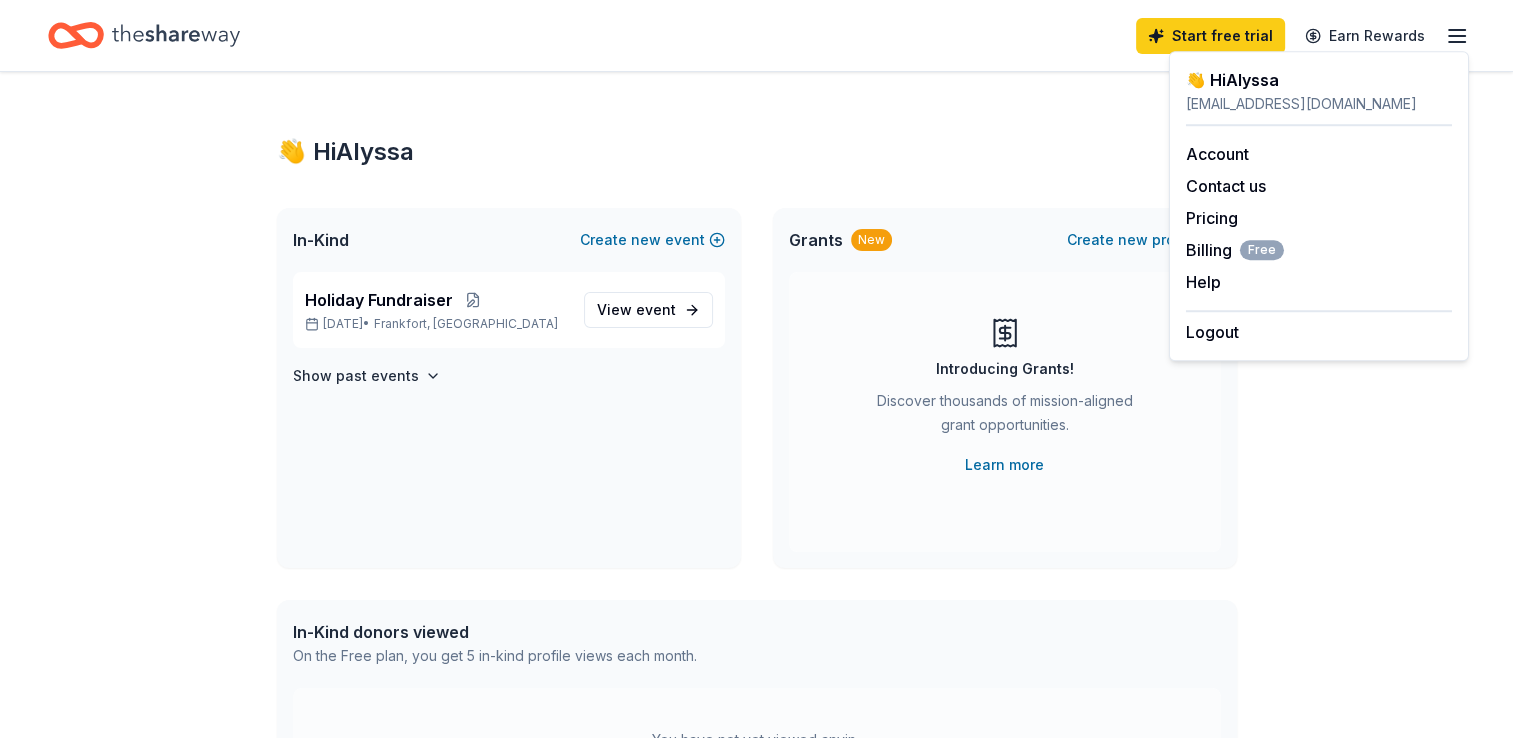 scroll, scrollTop: 250, scrollLeft: 0, axis: vertical 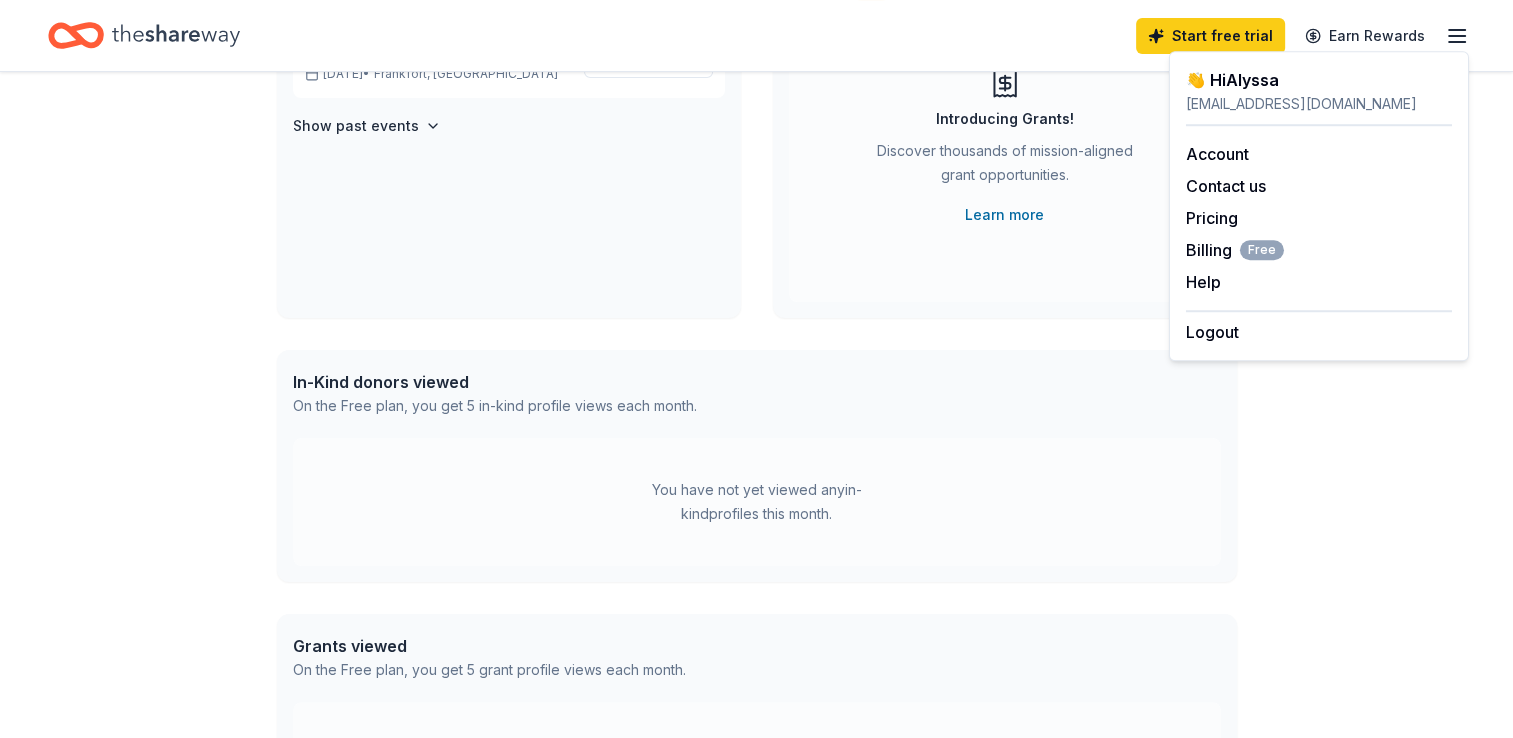 click on "In-Kind donors viewed" at bounding box center [495, 382] 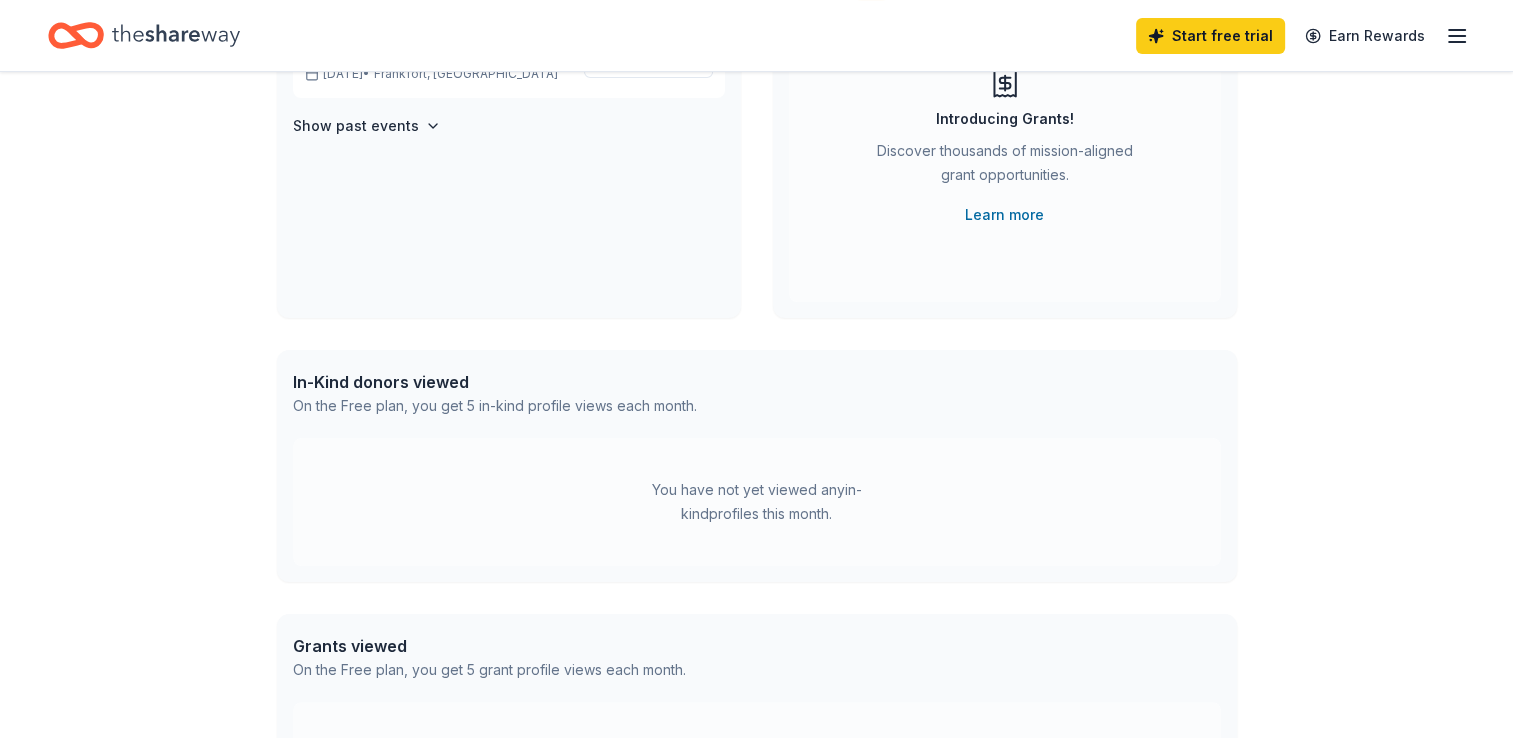 scroll, scrollTop: 0, scrollLeft: 0, axis: both 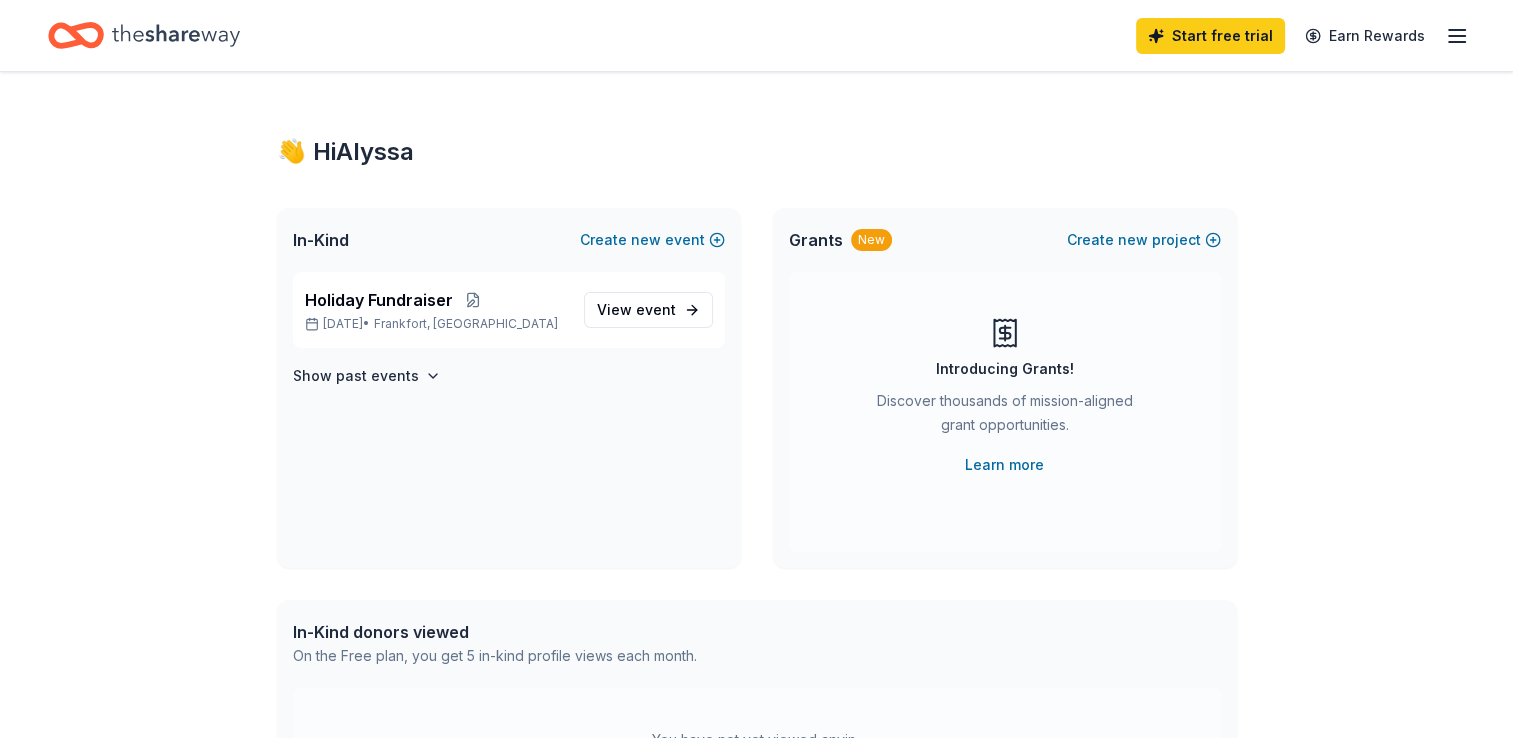 click 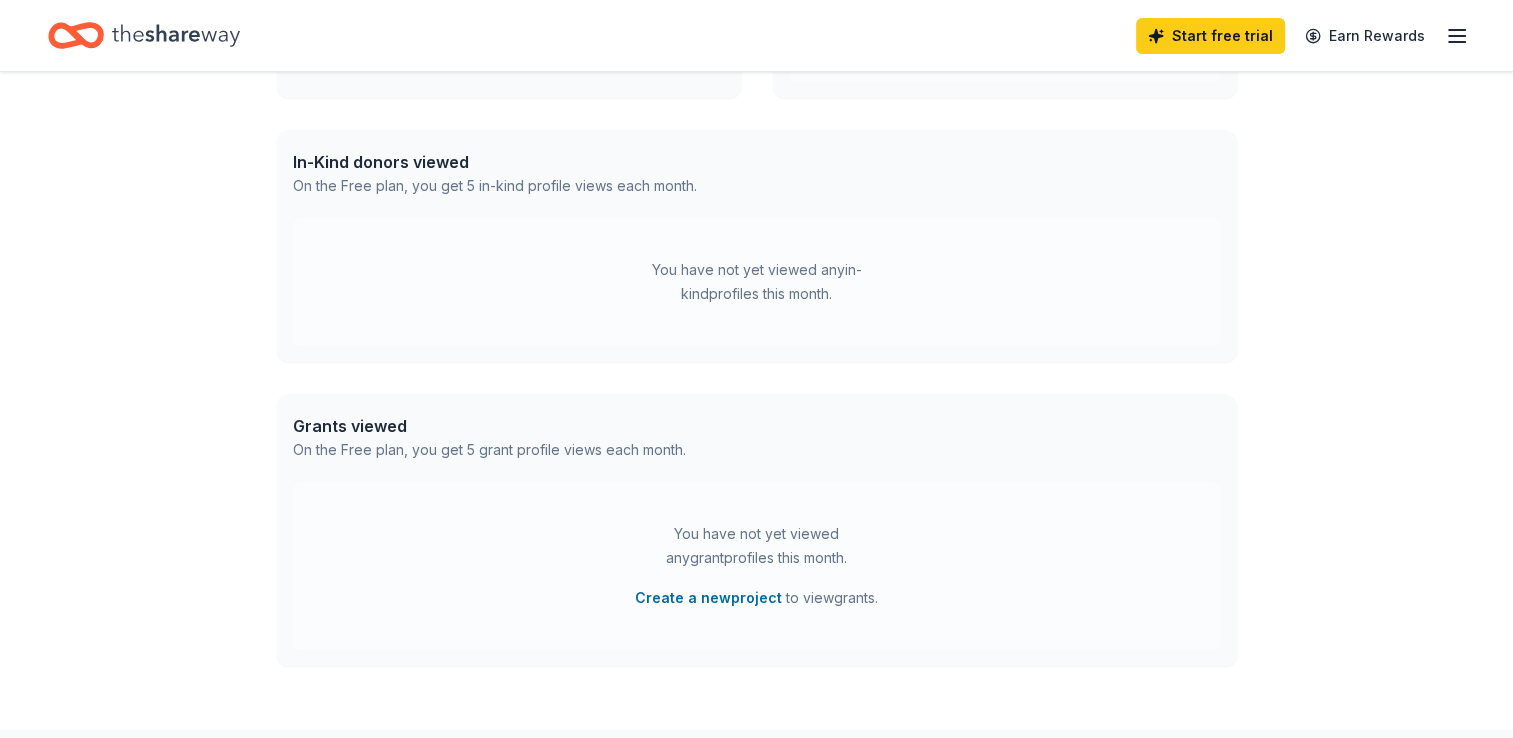scroll, scrollTop: 605, scrollLeft: 0, axis: vertical 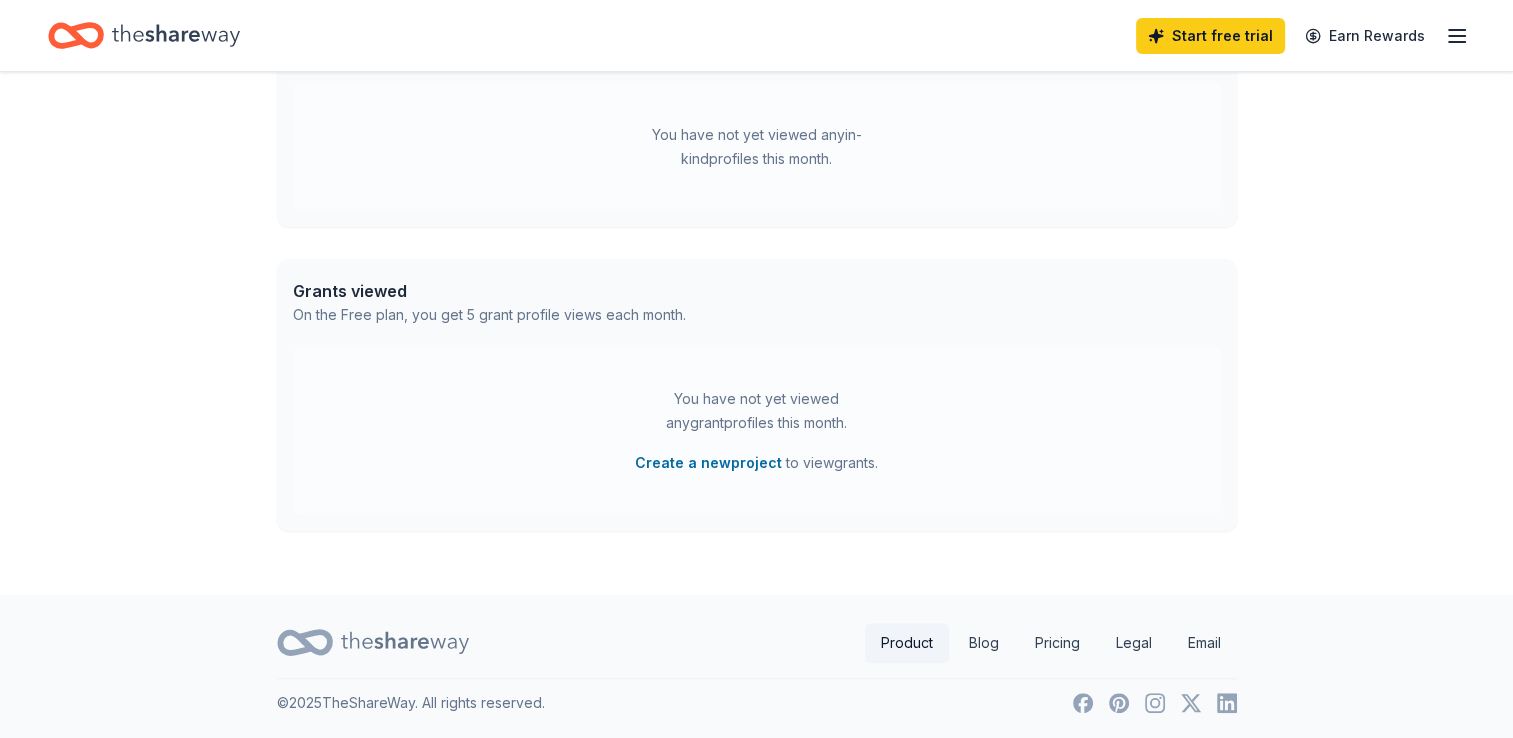 click on "Product" at bounding box center [907, 643] 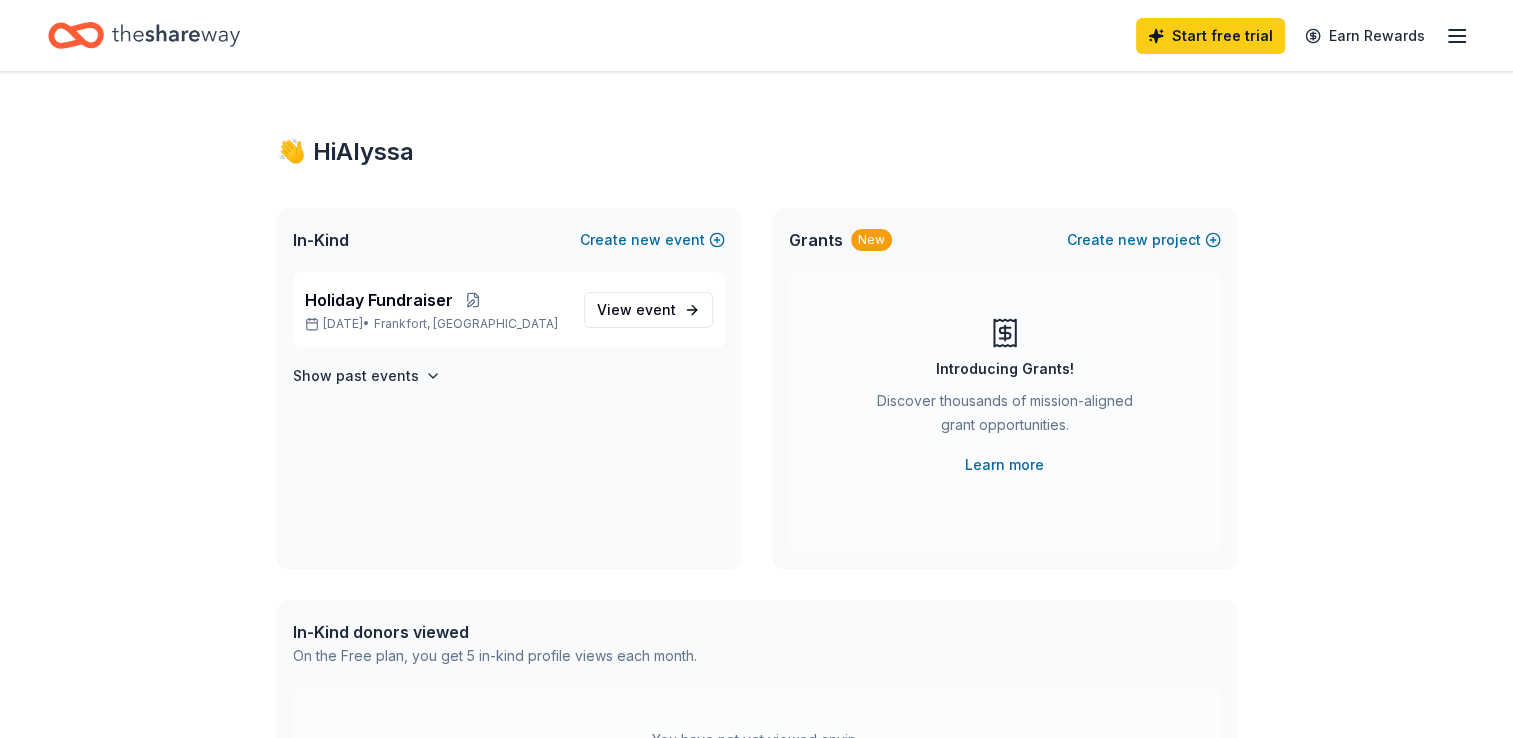 click 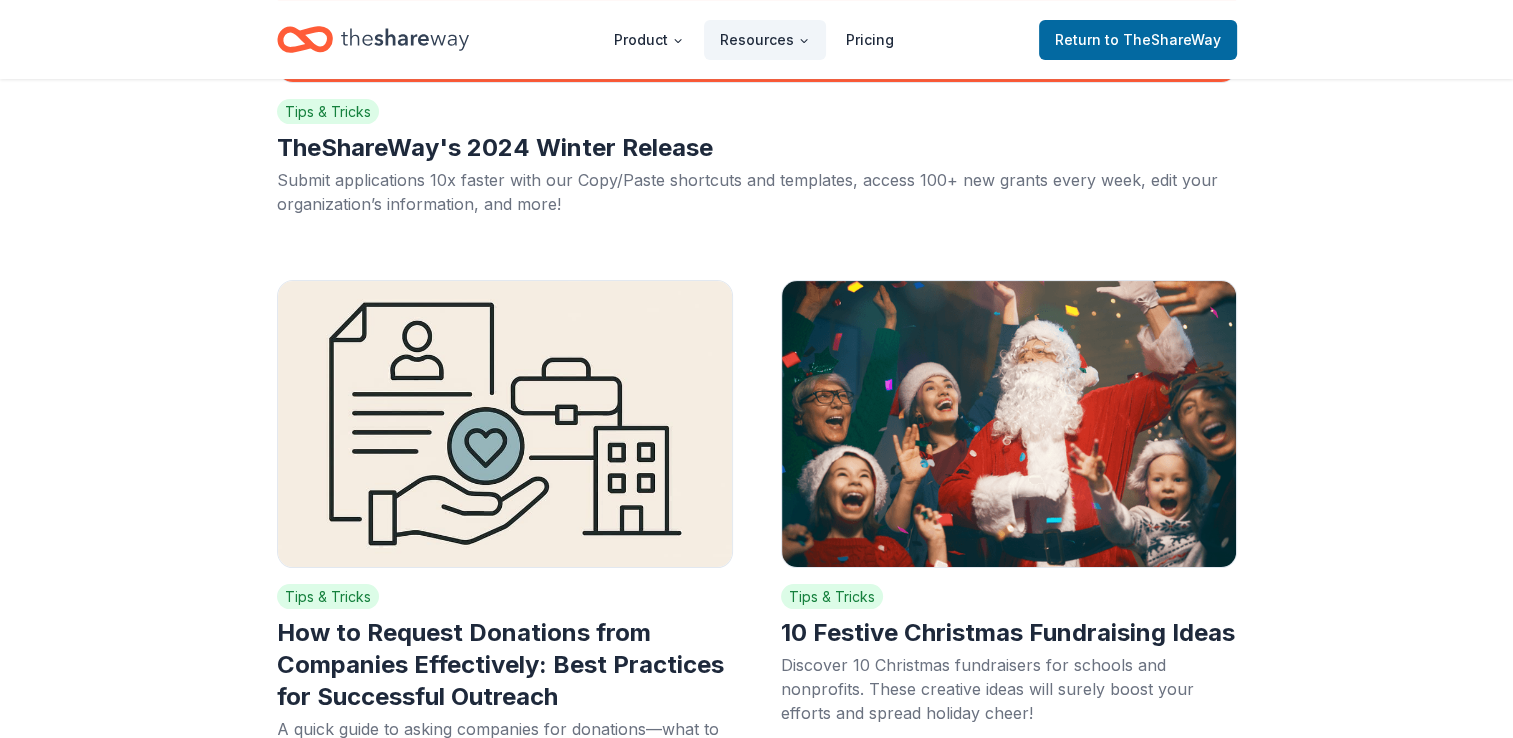 scroll, scrollTop: 0, scrollLeft: 0, axis: both 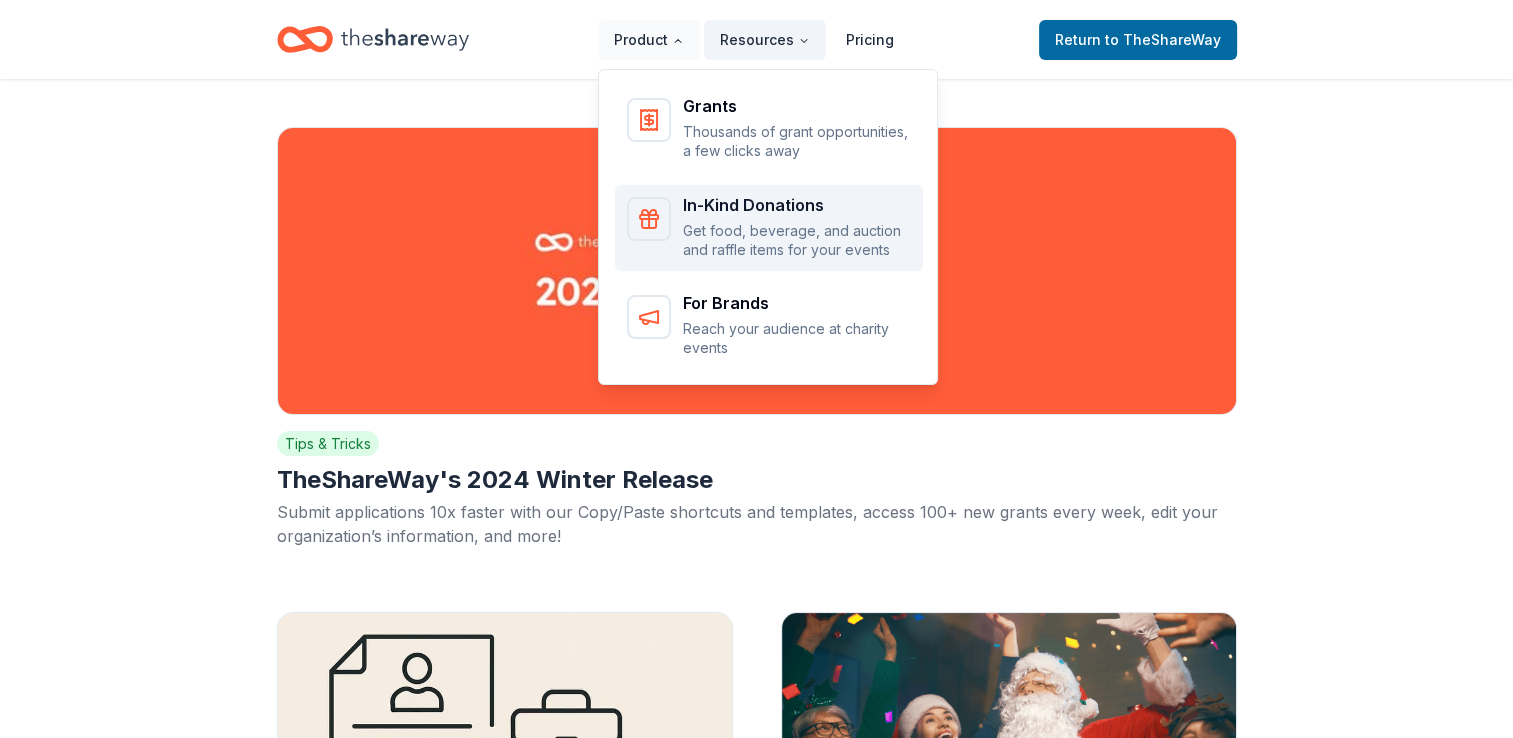 click on "In-Kind Donations Get food, beverage, and auction and raffle items for your events" at bounding box center [797, 228] 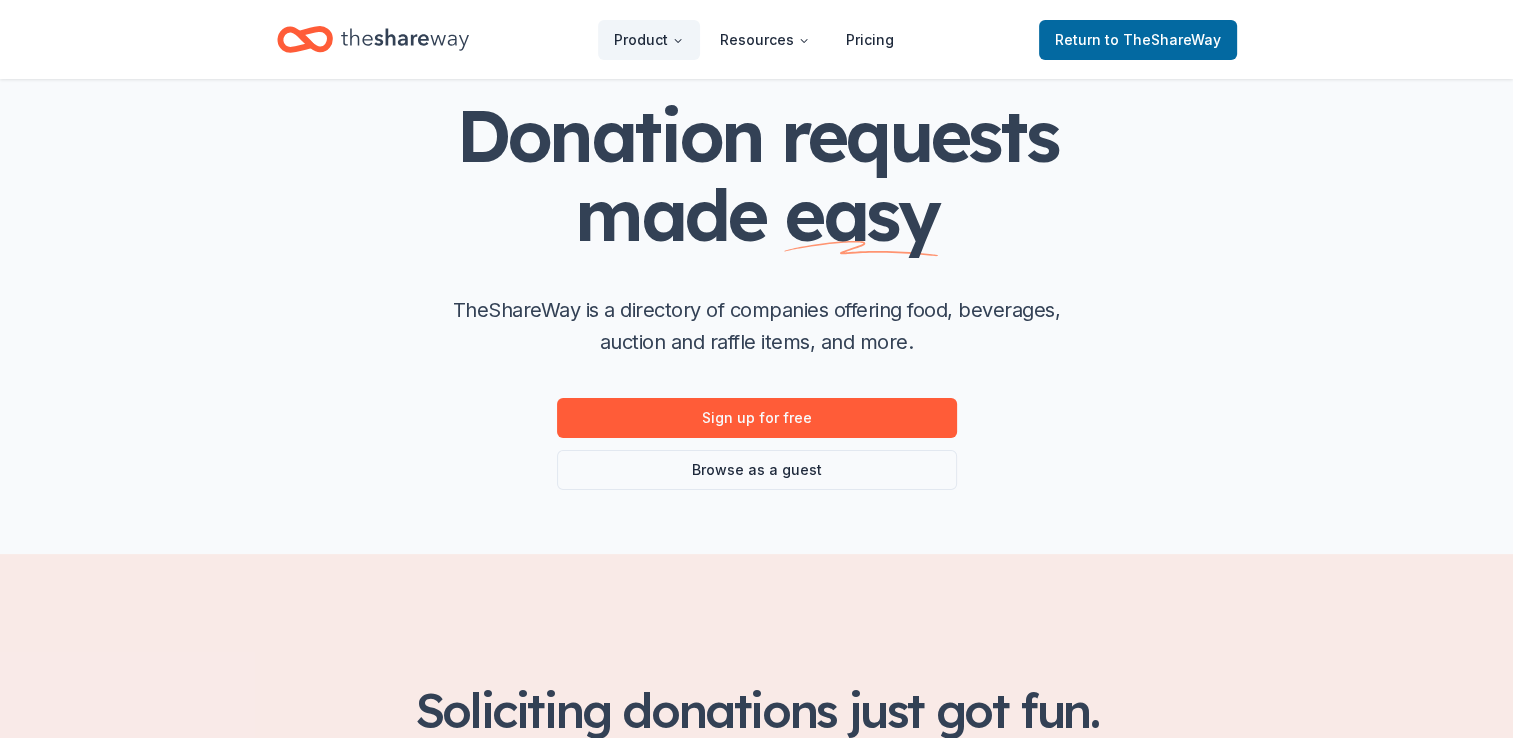 scroll, scrollTop: 0, scrollLeft: 0, axis: both 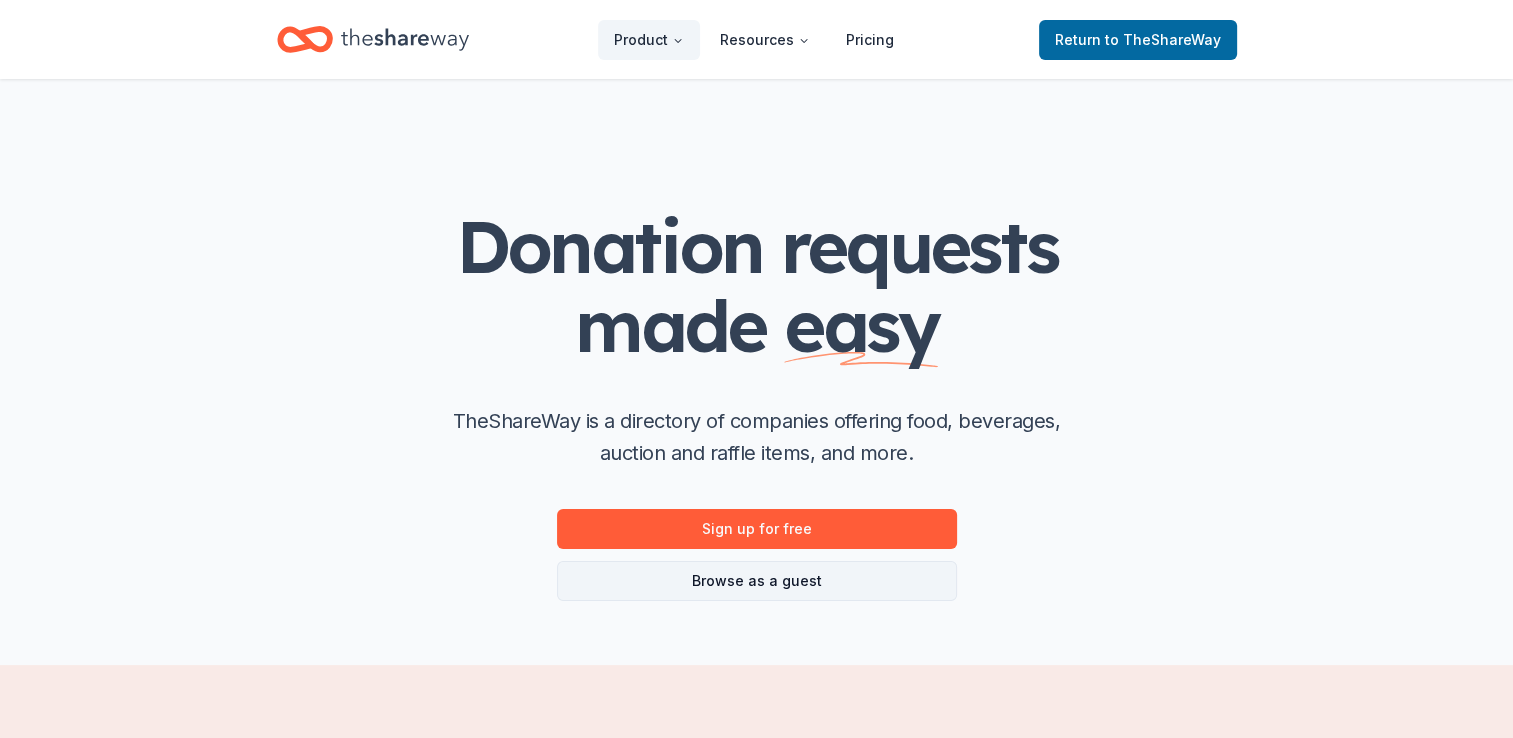 click on "Browse as a guest" at bounding box center (757, 581) 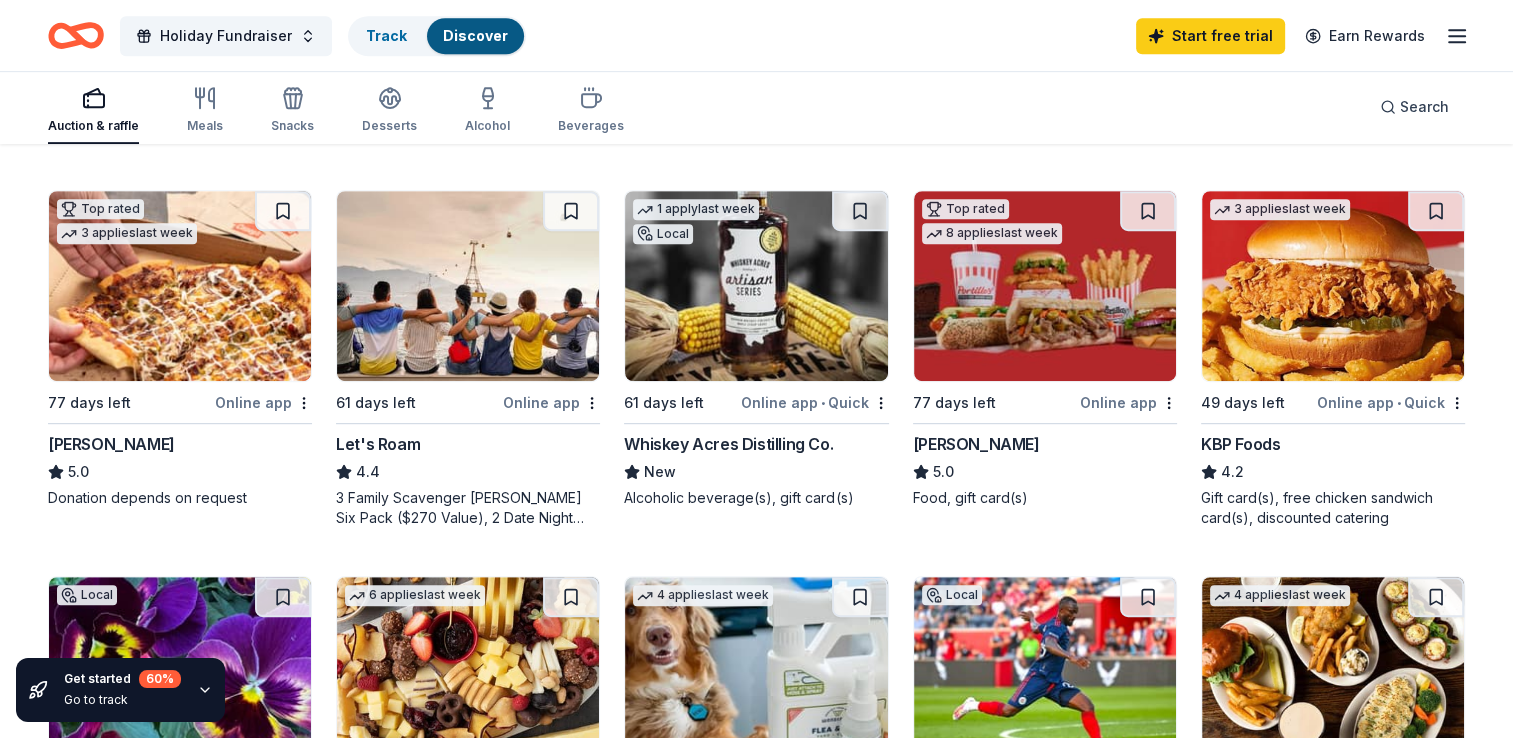 scroll, scrollTop: 948, scrollLeft: 0, axis: vertical 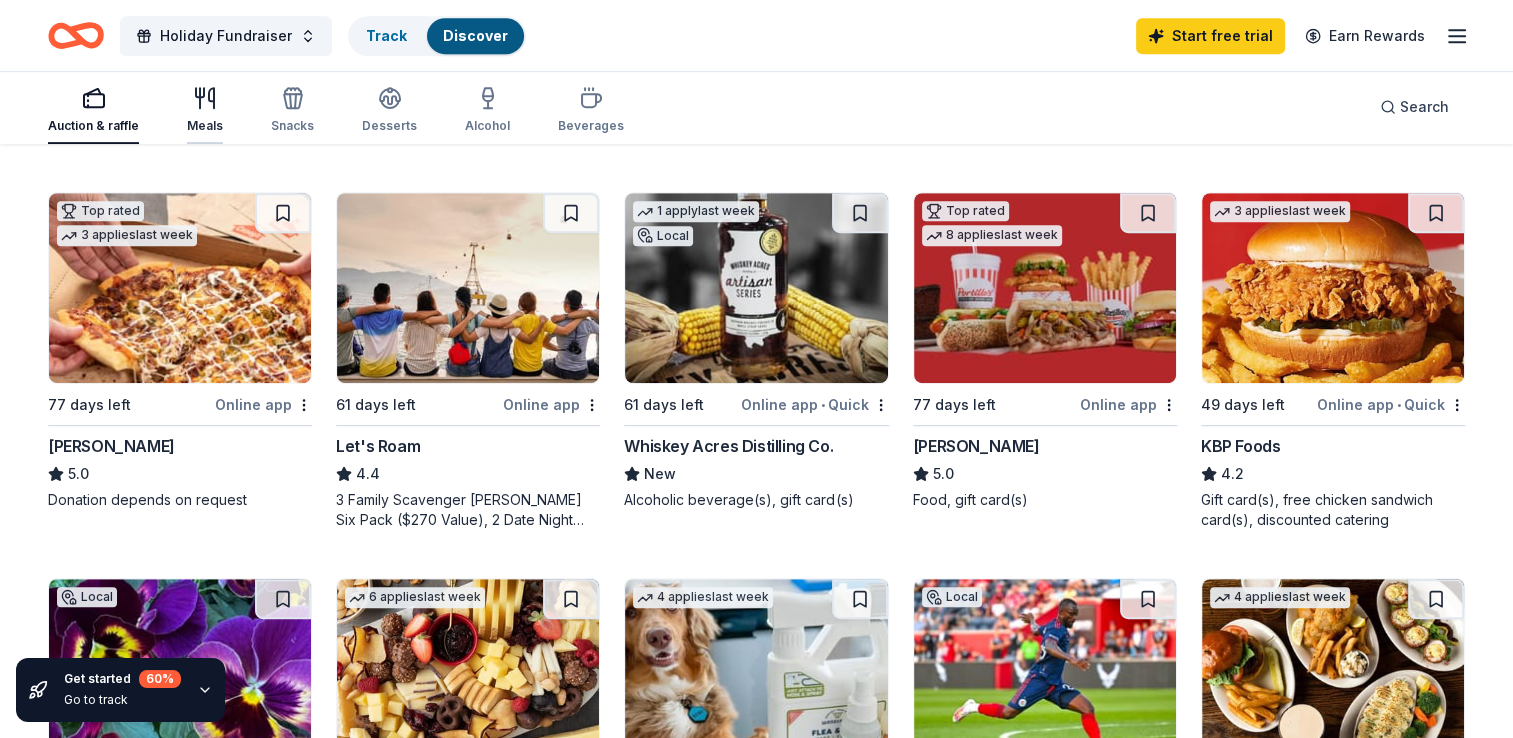 click 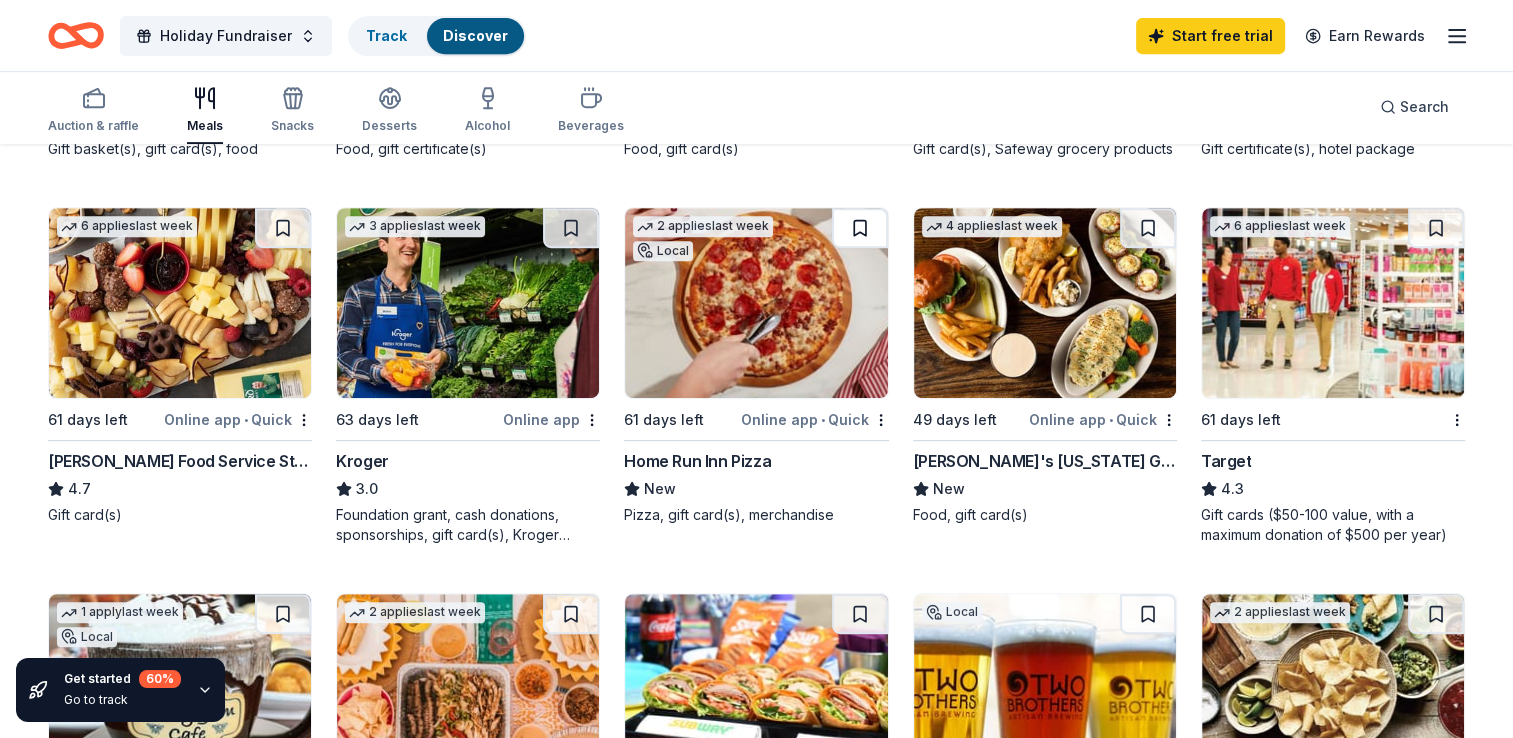 scroll, scrollTop: 911, scrollLeft: 0, axis: vertical 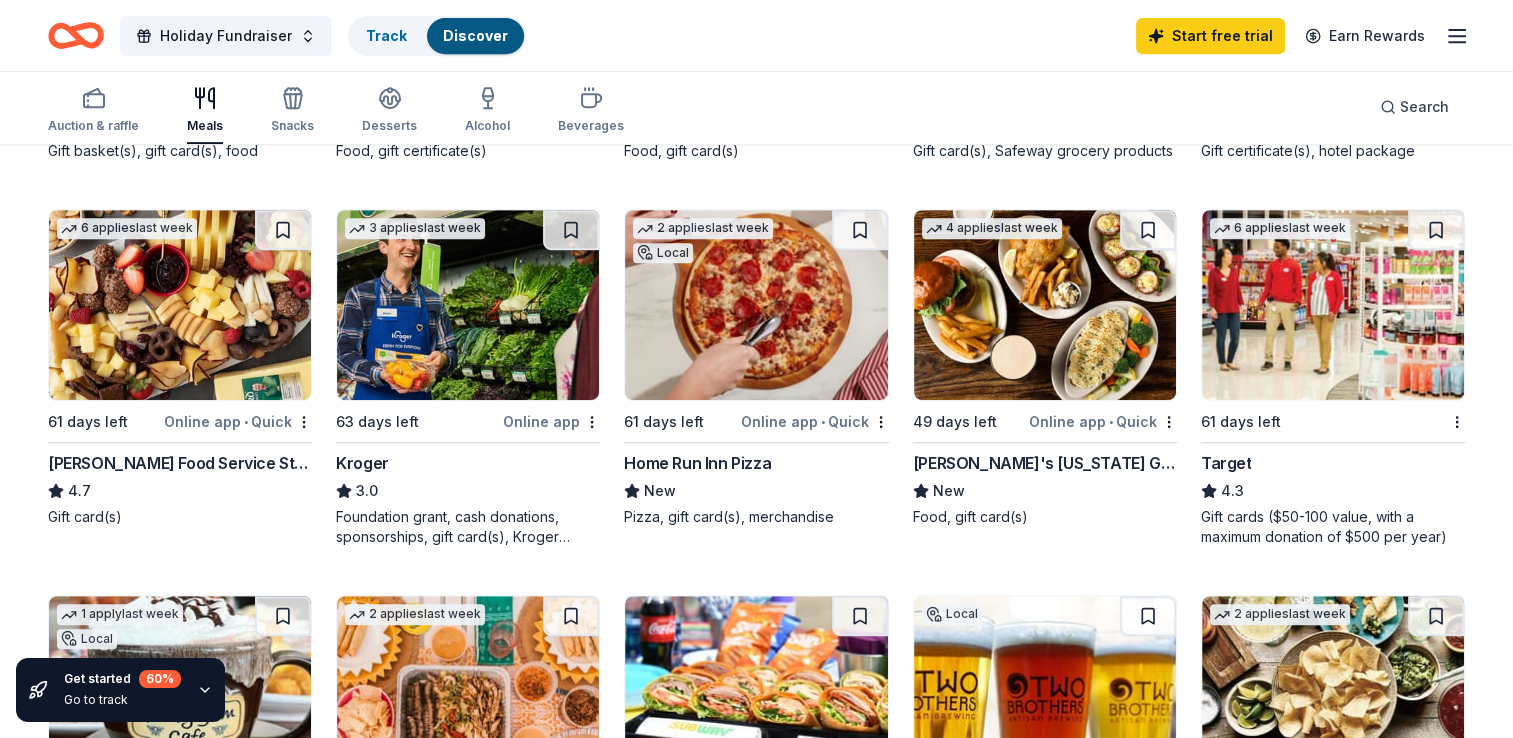 click at bounding box center (1333, 305) 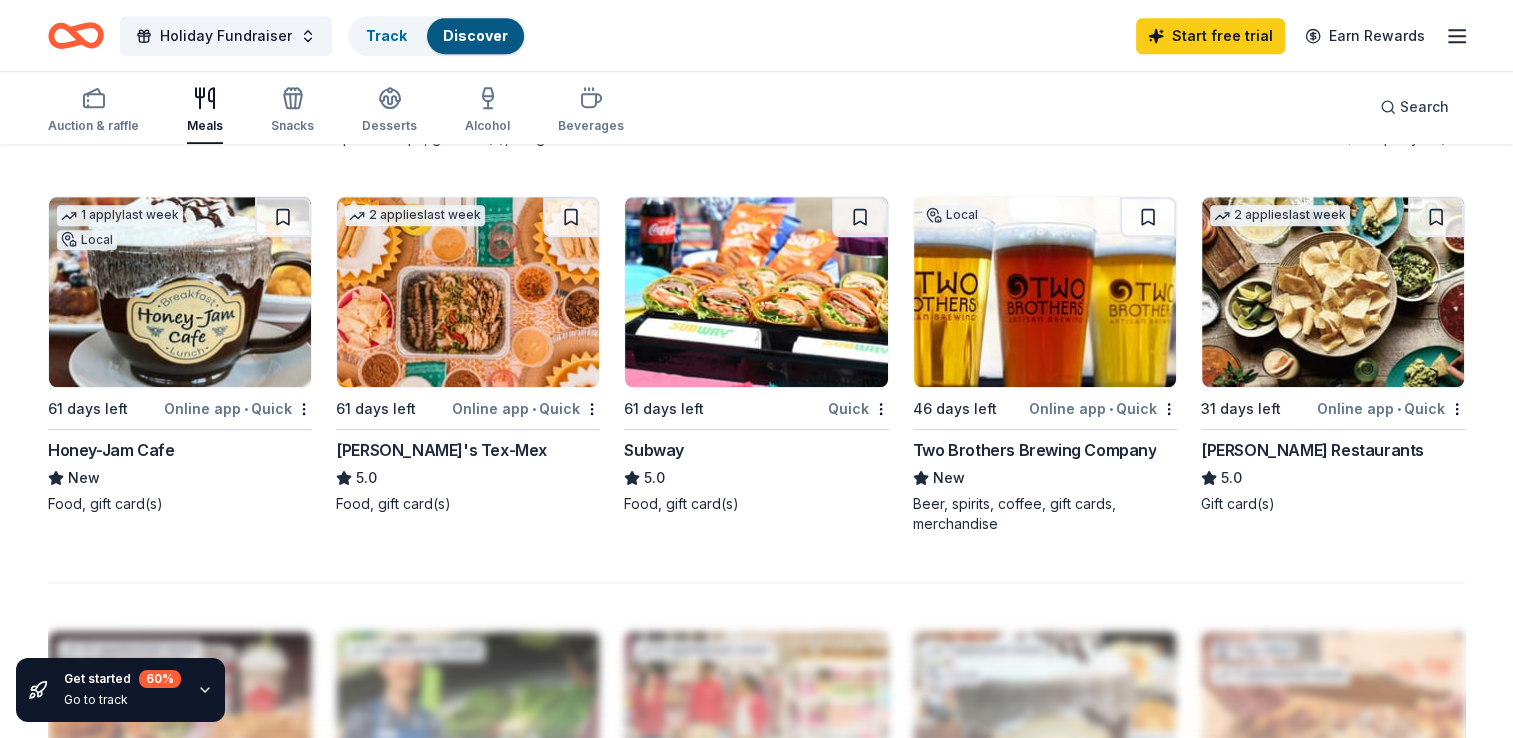 scroll, scrollTop: 1311, scrollLeft: 0, axis: vertical 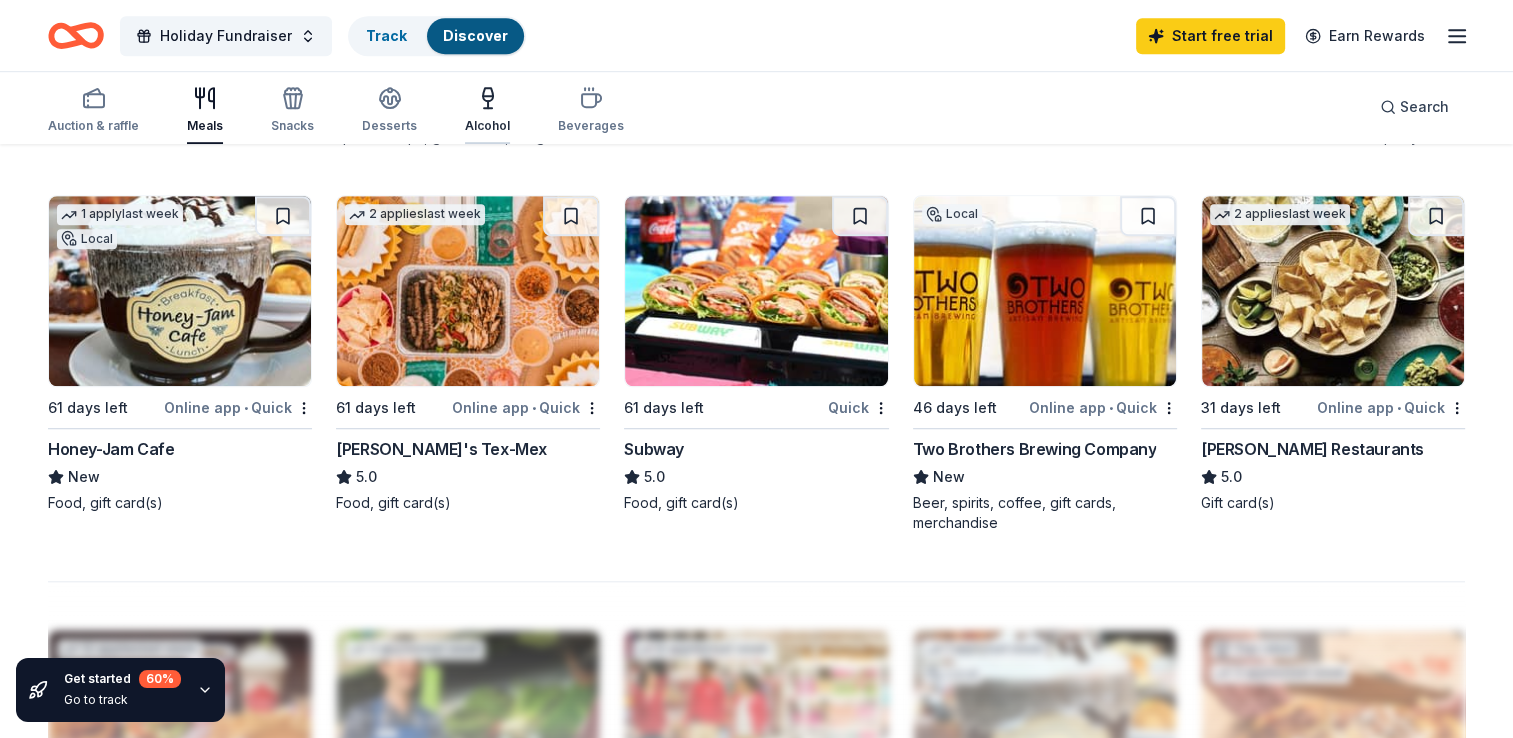 click 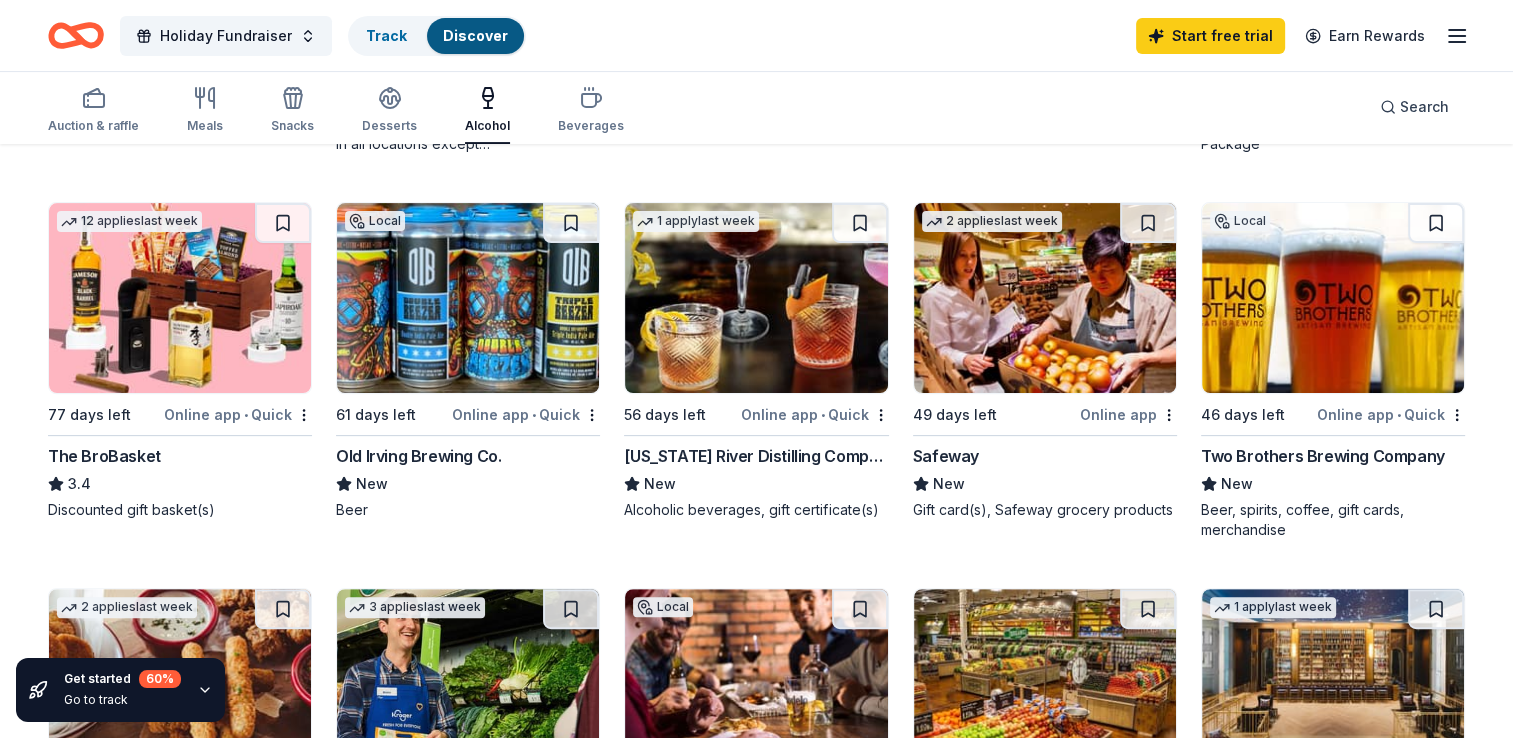 scroll, scrollTop: 551, scrollLeft: 0, axis: vertical 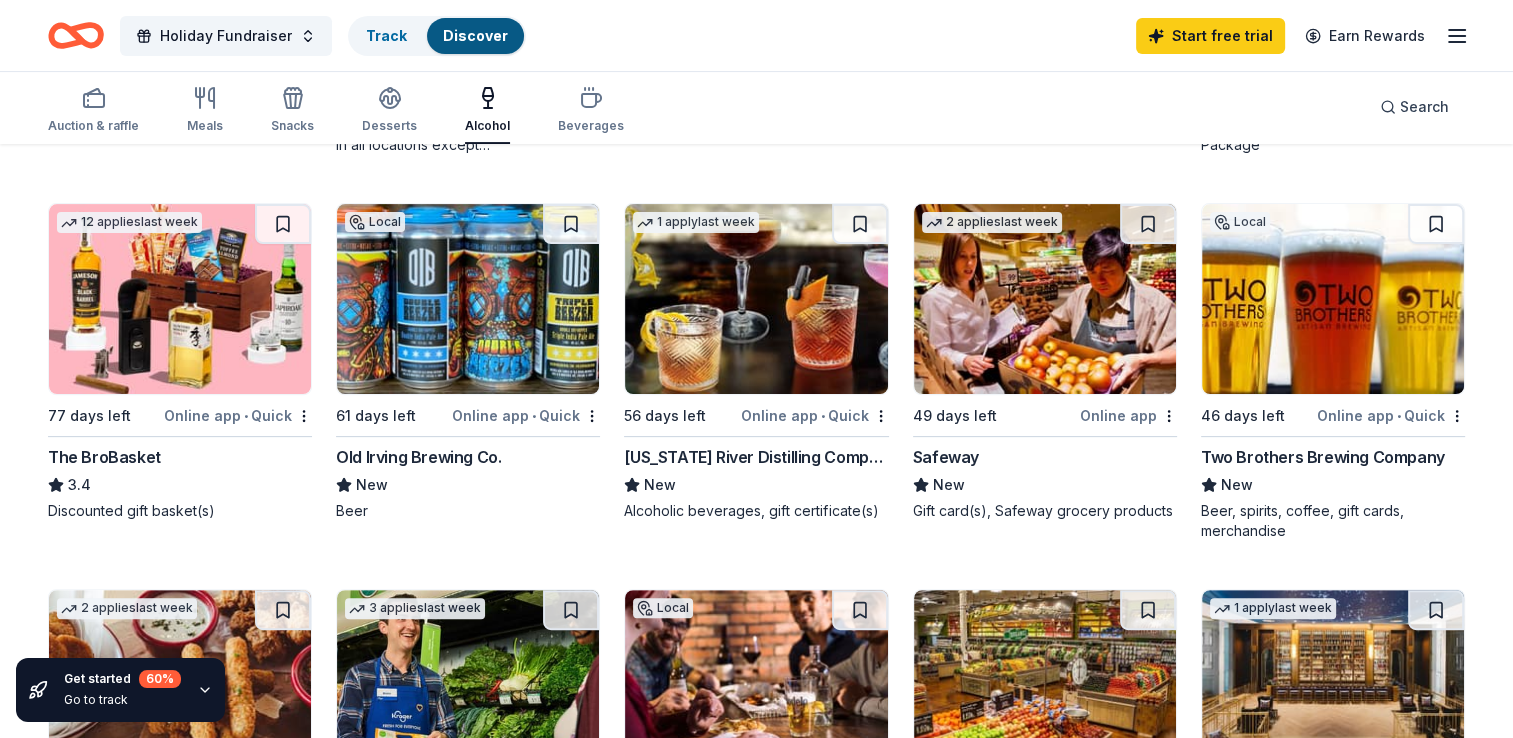 click on "1   apply  last week 56 days left Online app • Quick Mississippi River Distilling Company New Alcoholic beverages, gift certificate(s)" at bounding box center [756, 362] 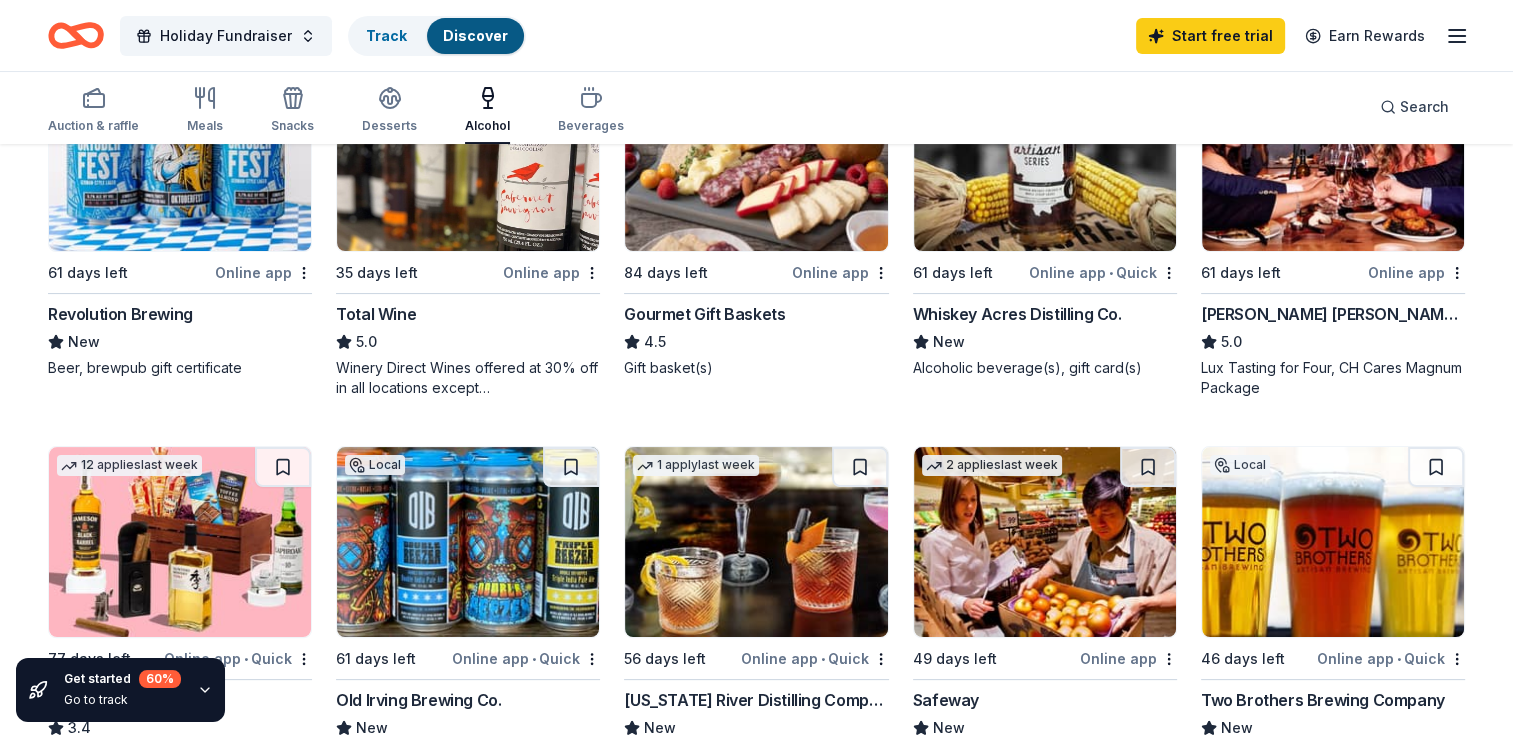 scroll, scrollTop: 306, scrollLeft: 0, axis: vertical 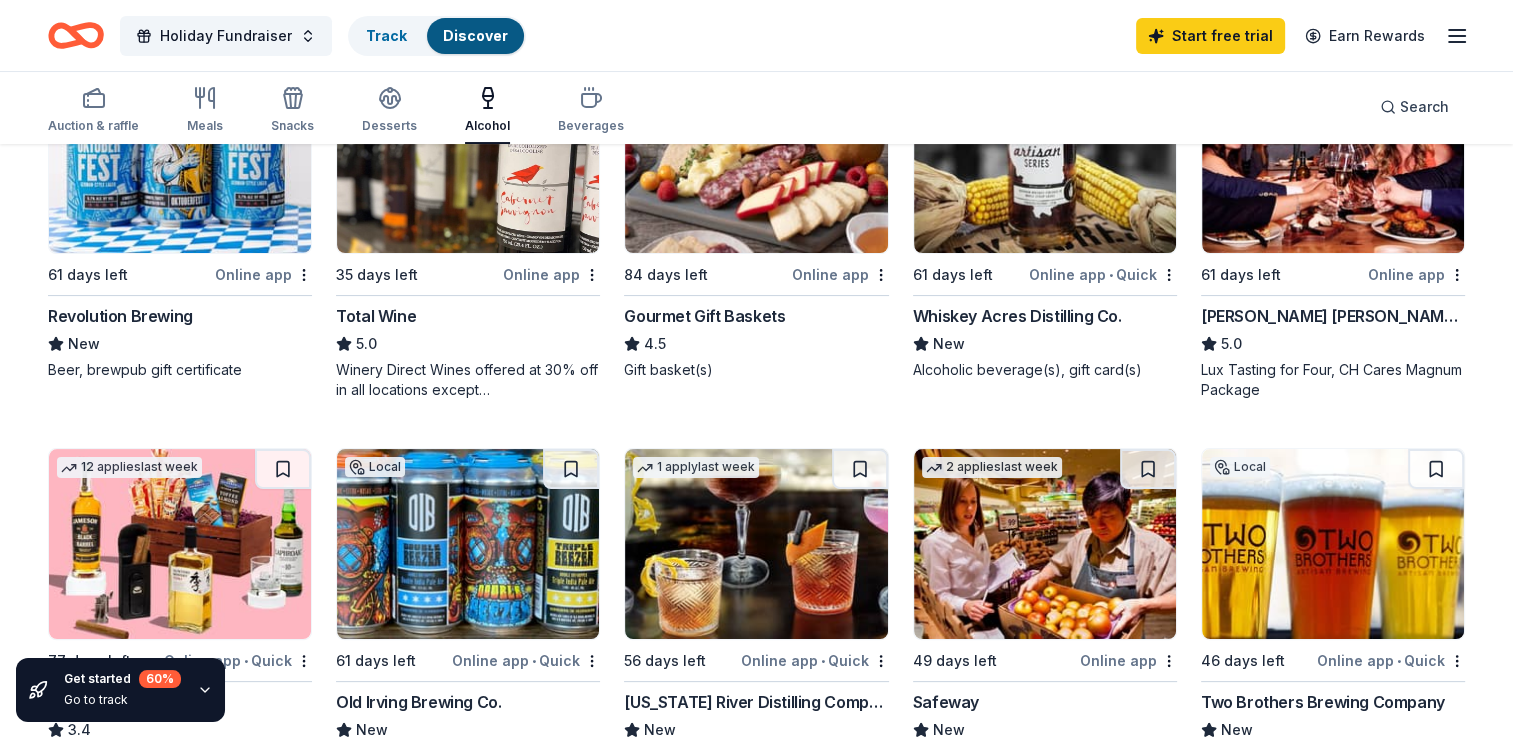 click at bounding box center [756, 158] 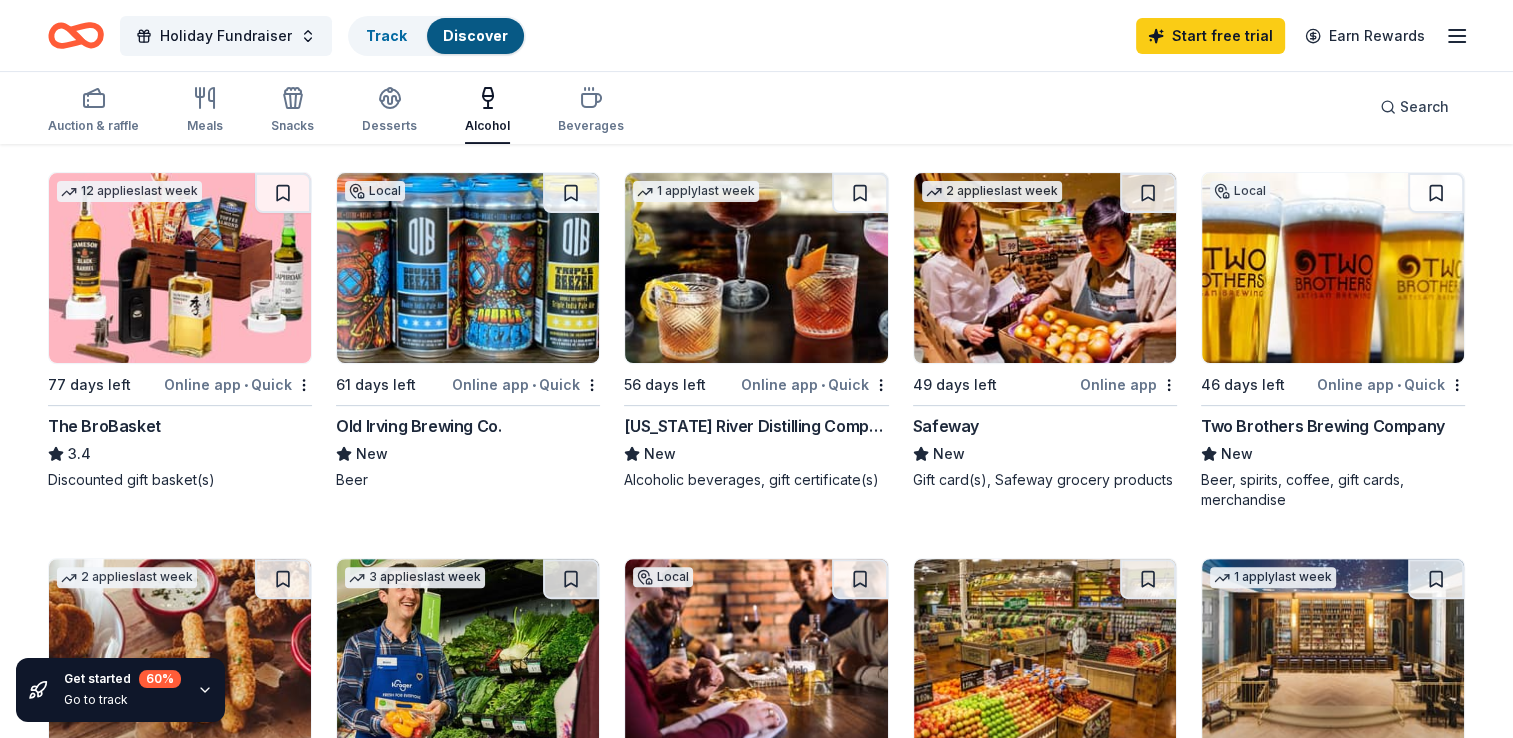 scroll, scrollTop: 583, scrollLeft: 0, axis: vertical 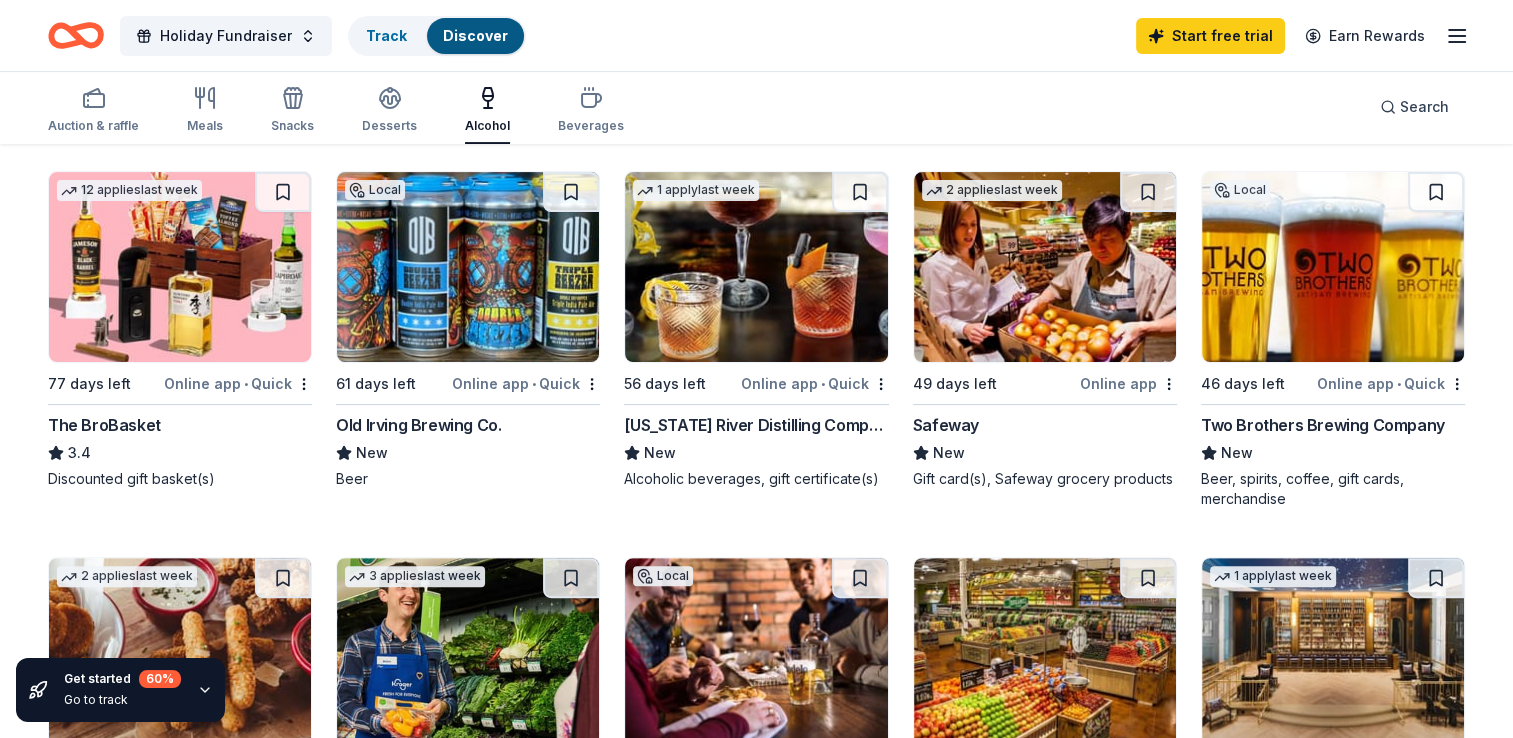 click at bounding box center (180, 267) 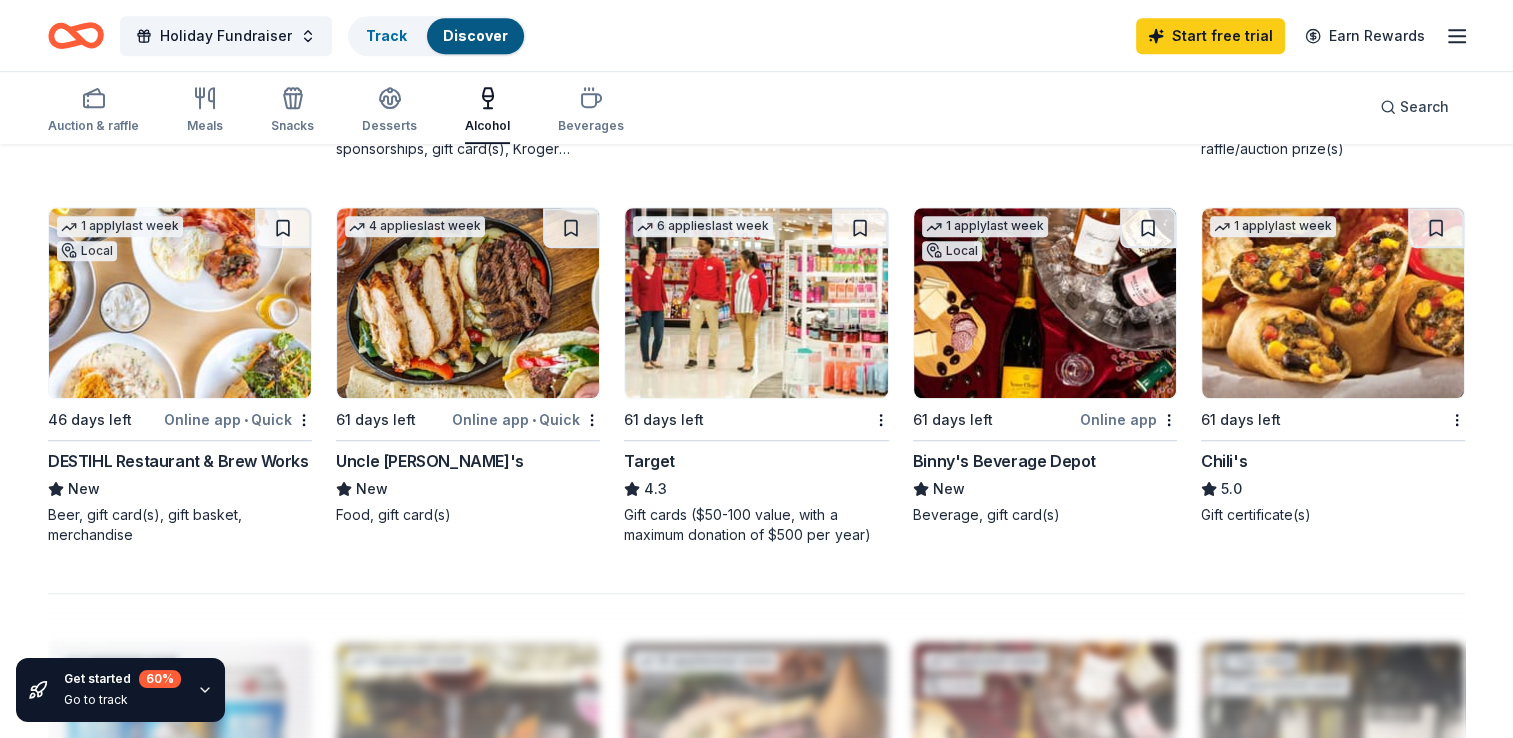 scroll, scrollTop: 1320, scrollLeft: 0, axis: vertical 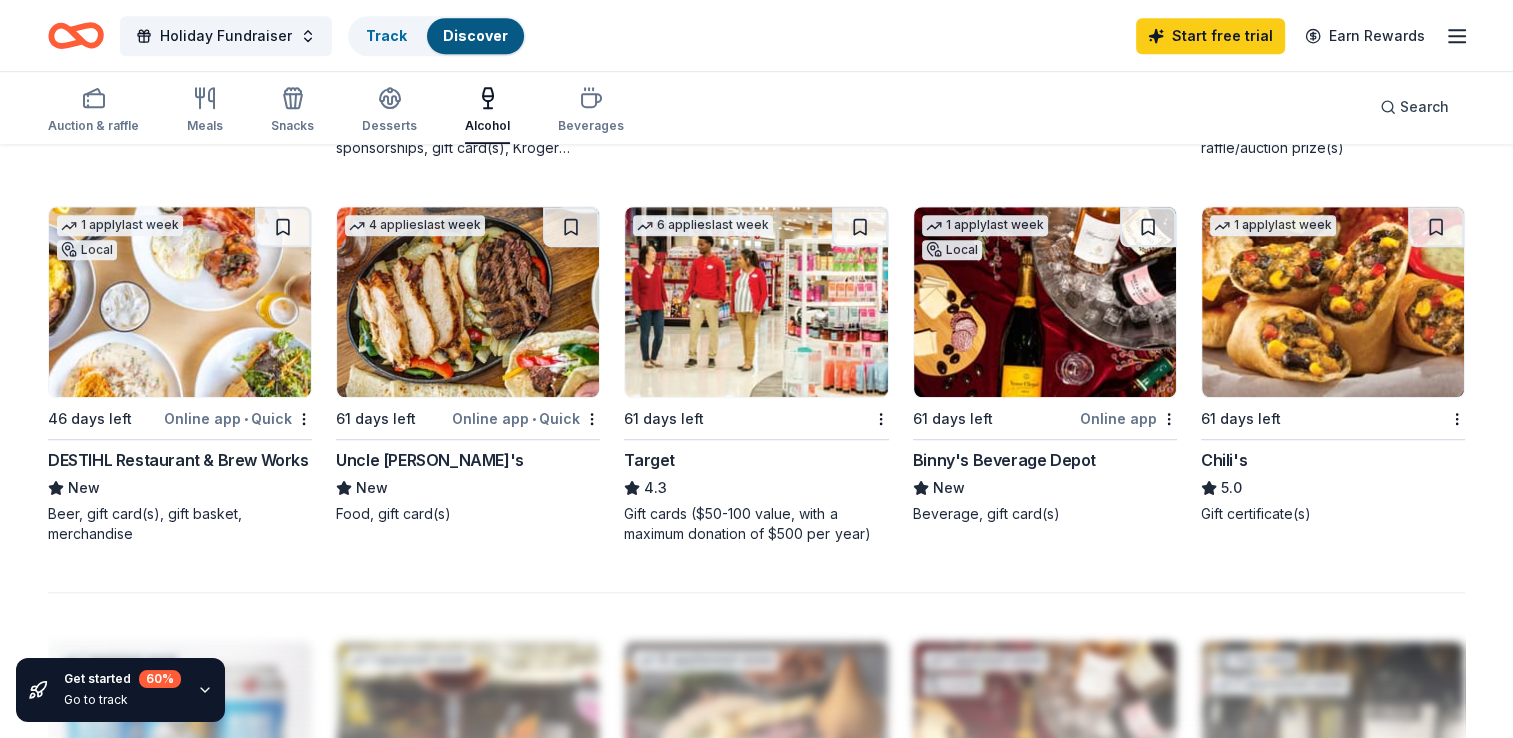 click at bounding box center (1045, 302) 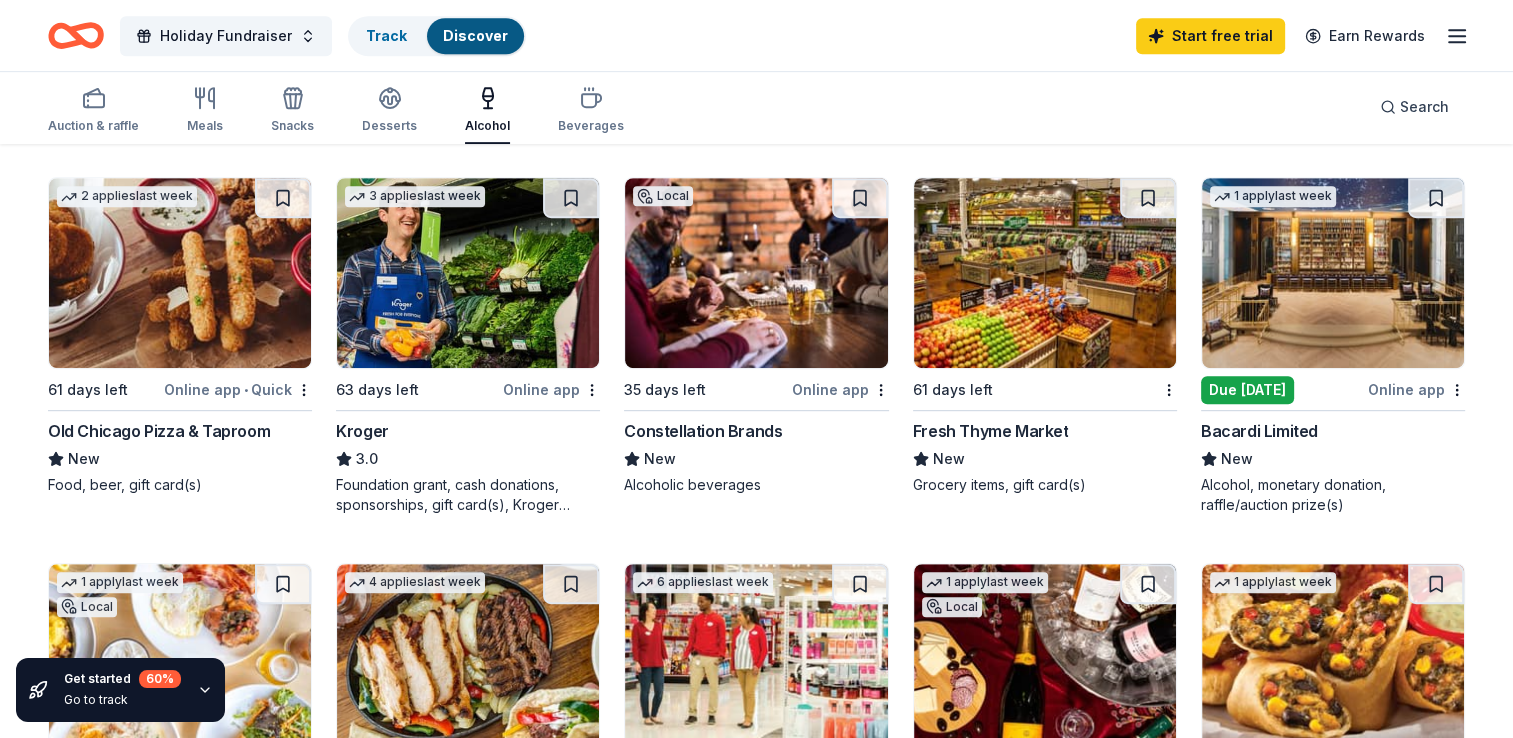 scroll, scrollTop: 888, scrollLeft: 0, axis: vertical 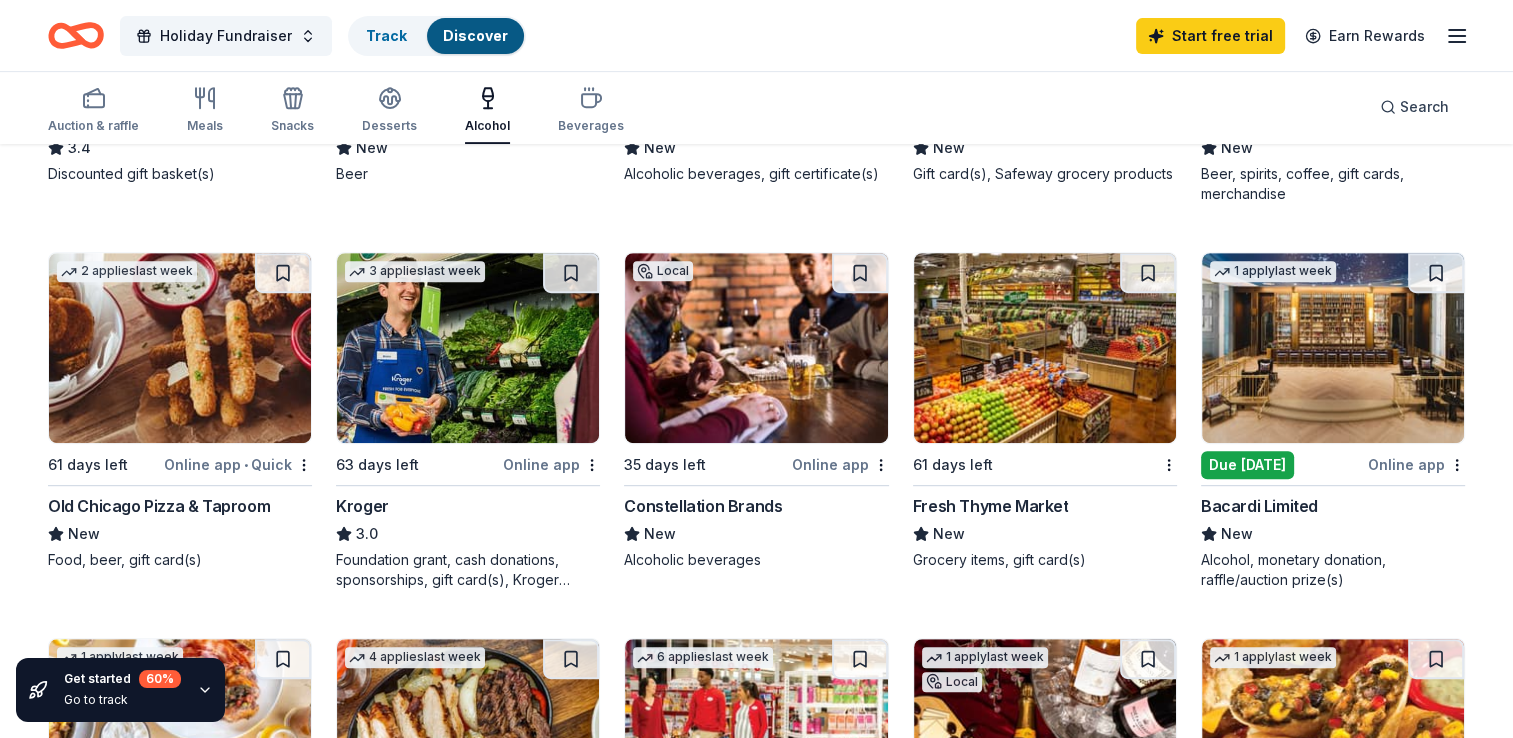 click at bounding box center (1333, 348) 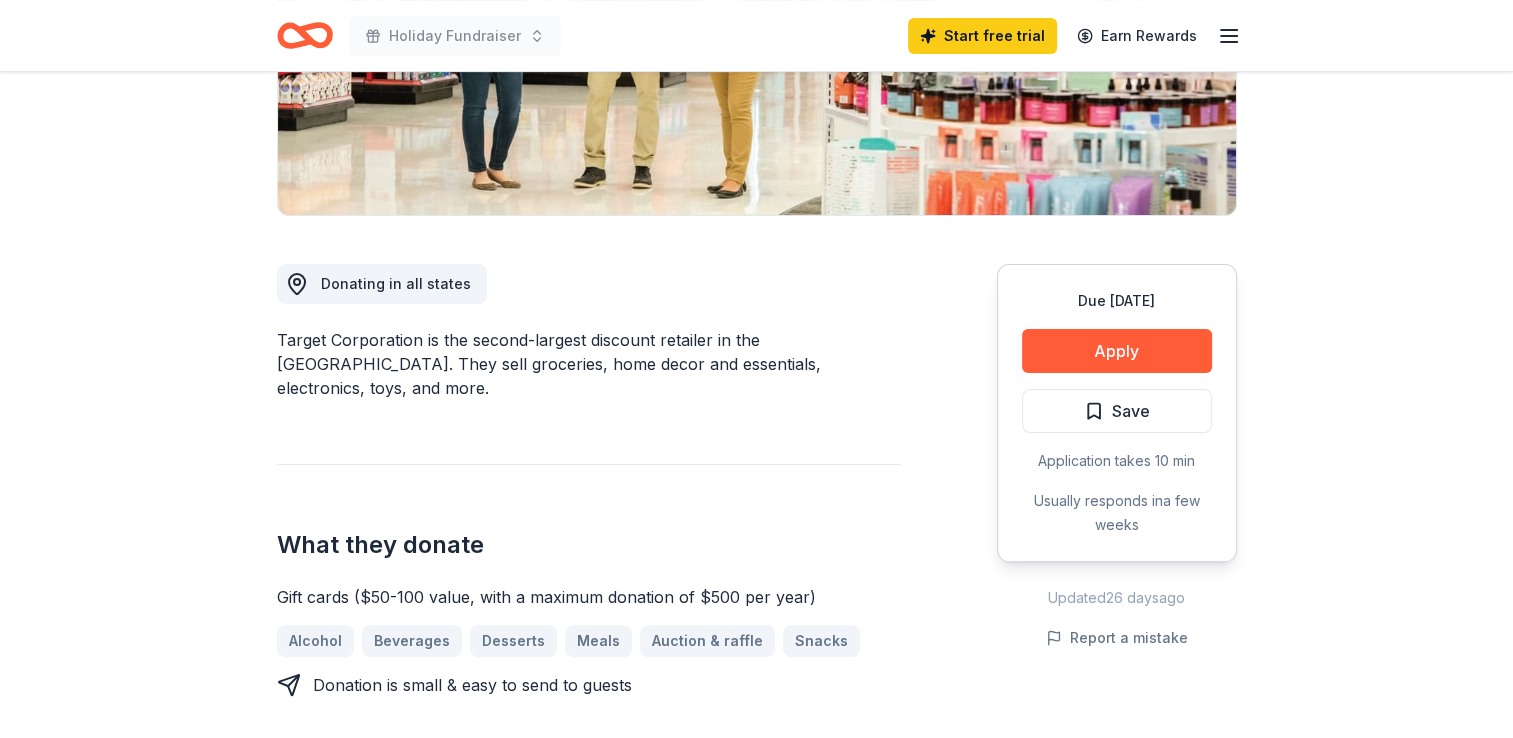 scroll, scrollTop: 395, scrollLeft: 0, axis: vertical 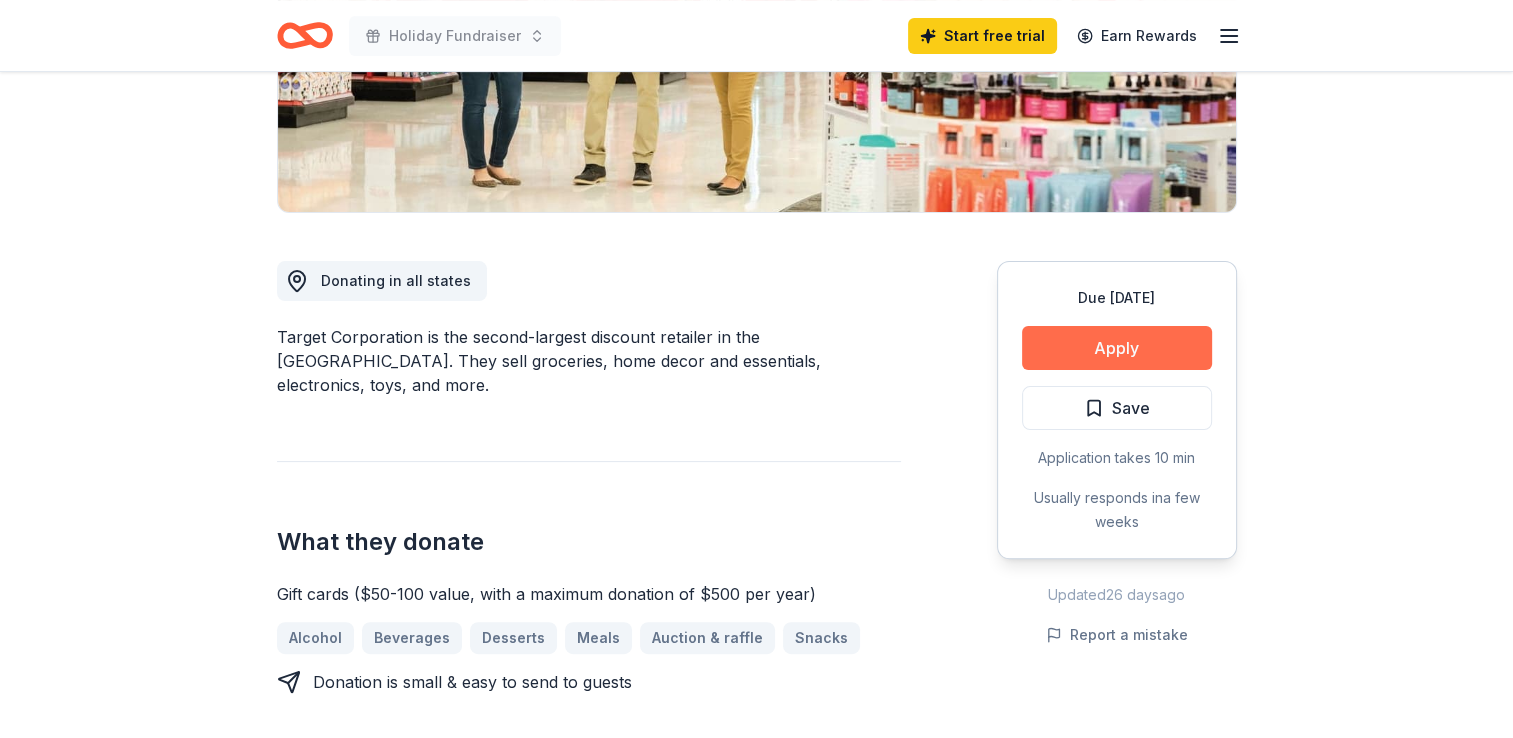 click on "Apply" at bounding box center (1117, 348) 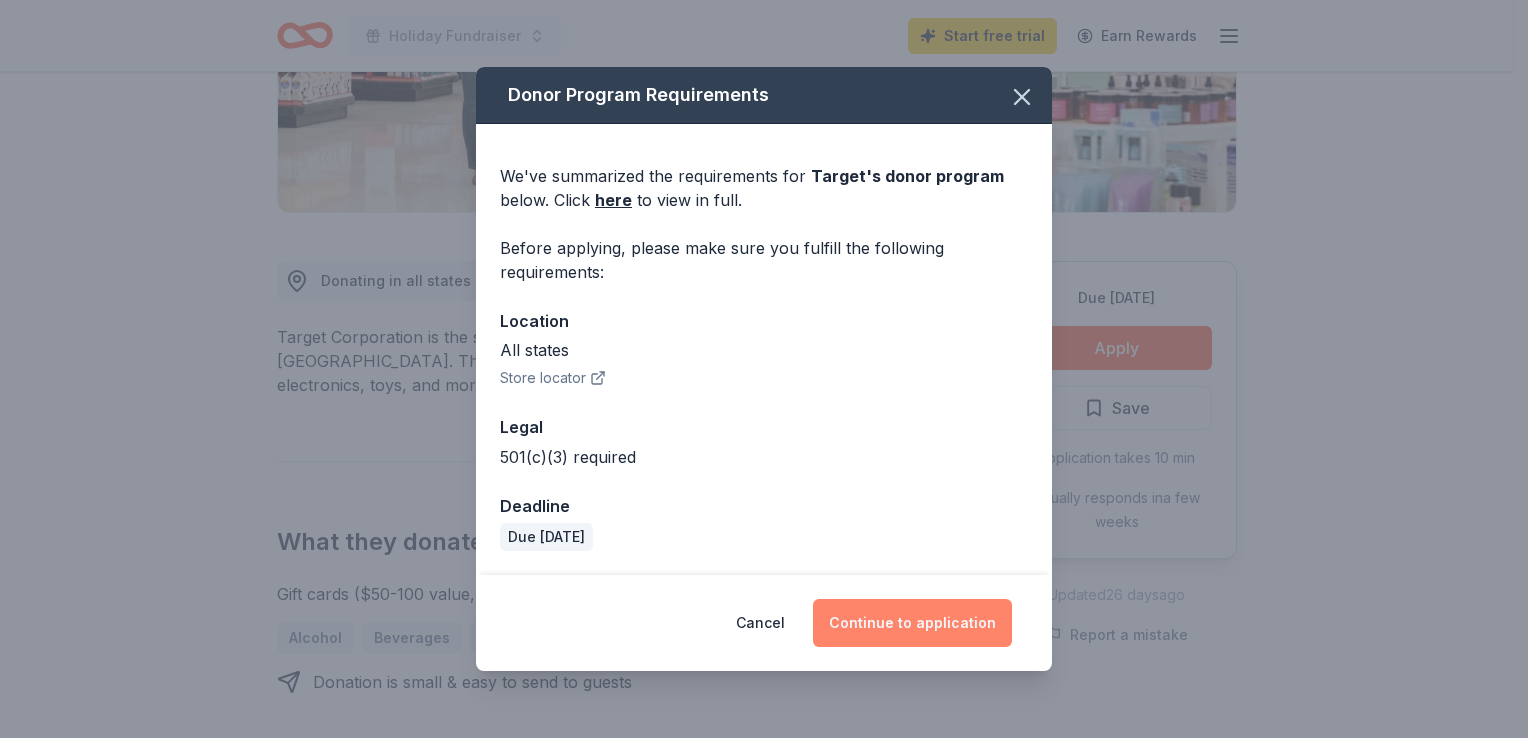 click on "Continue to application" at bounding box center (912, 623) 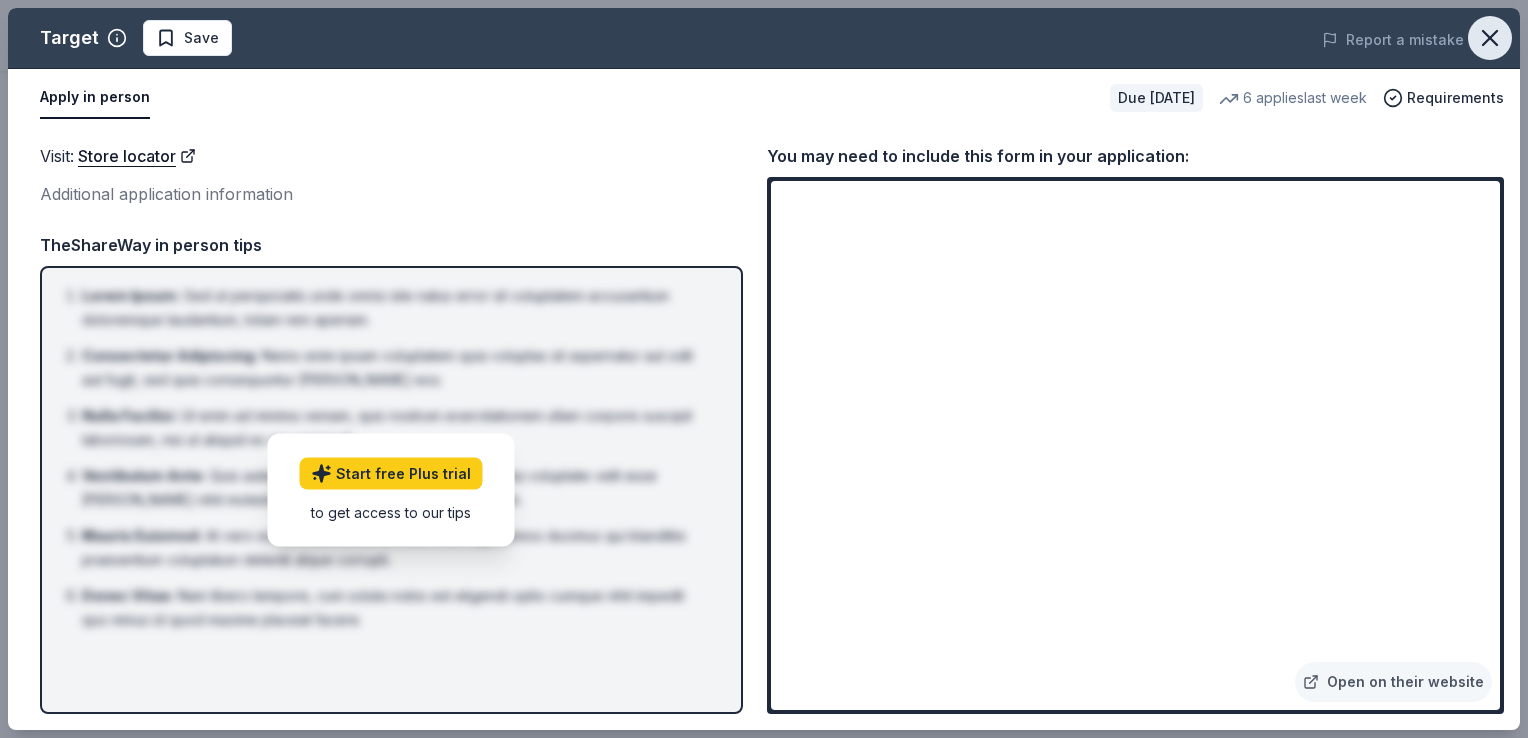 click 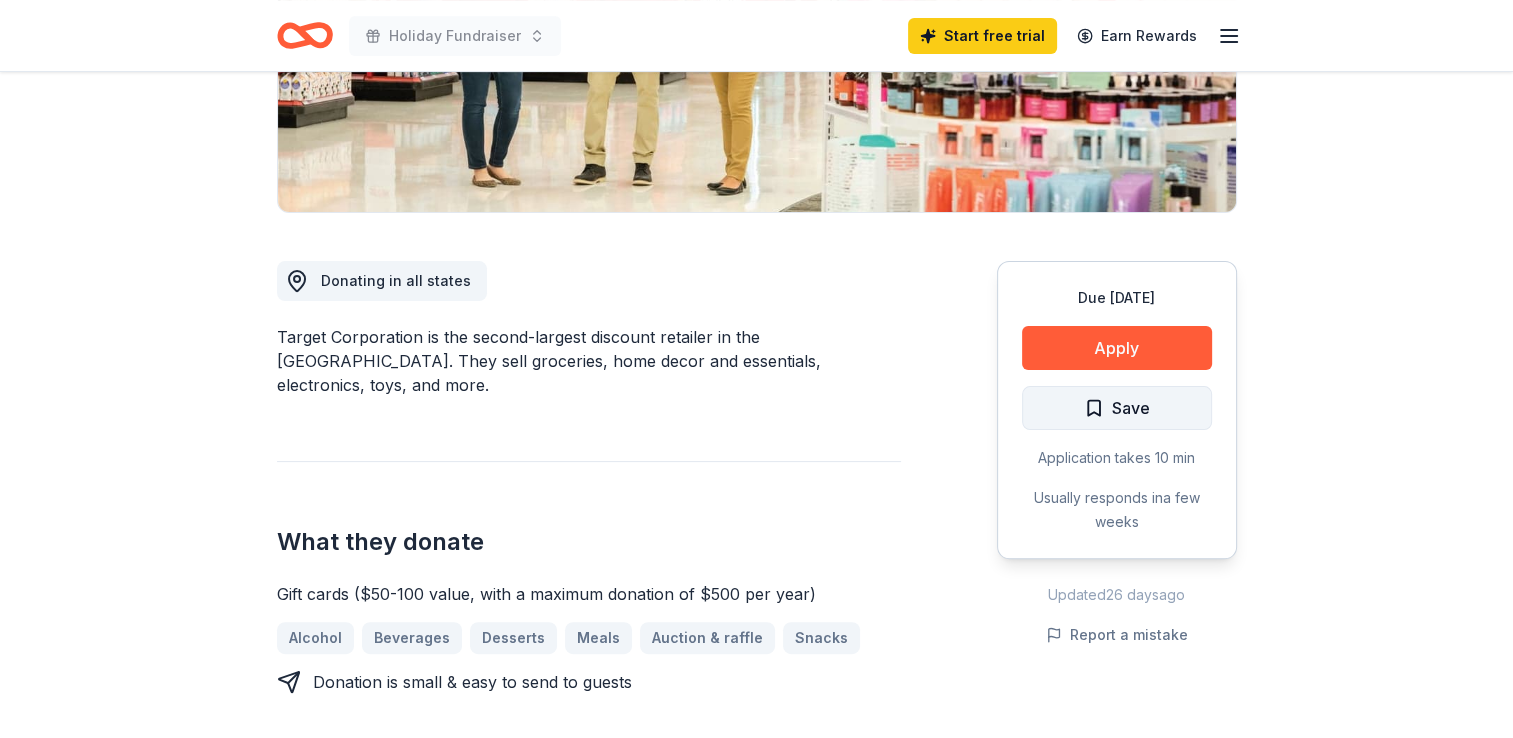scroll, scrollTop: 0, scrollLeft: 0, axis: both 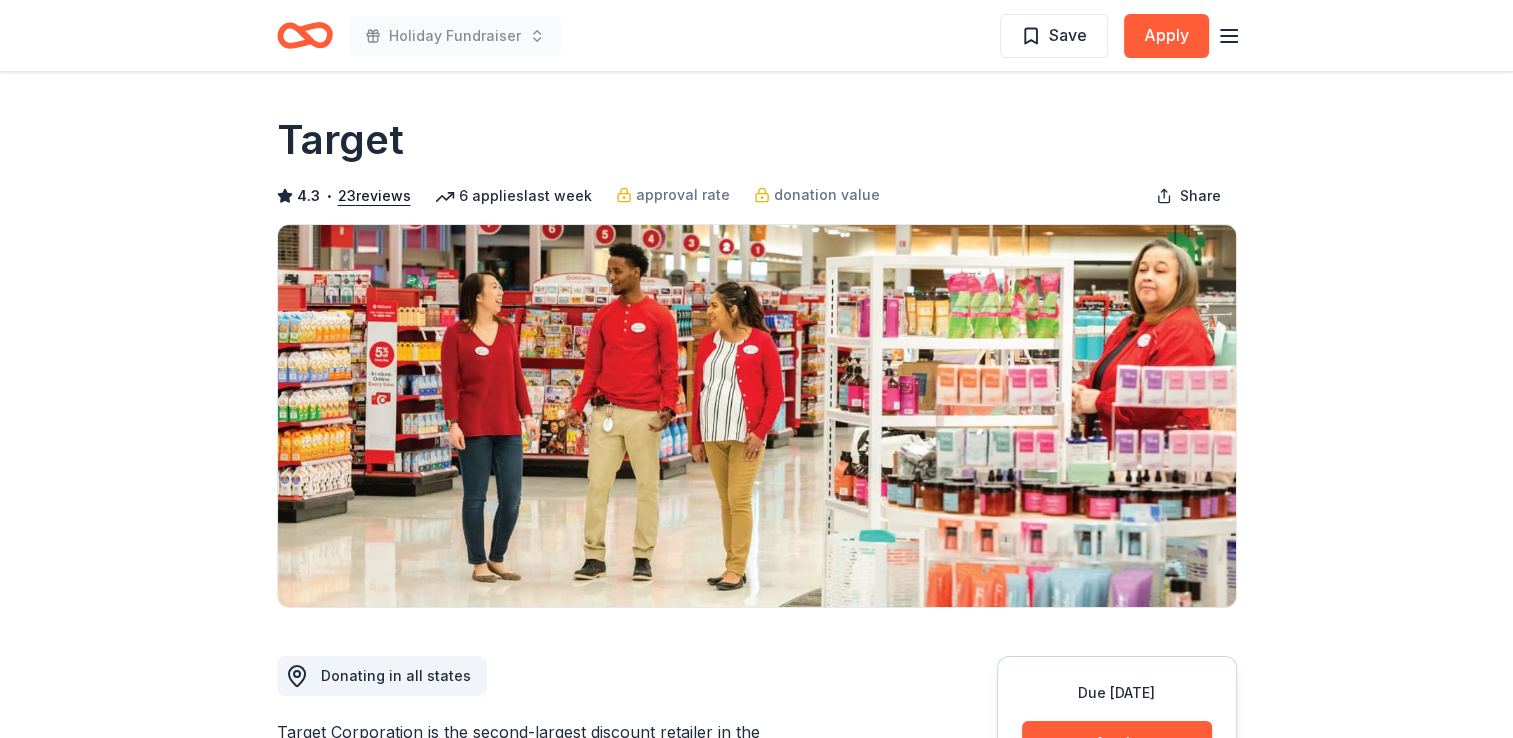 click 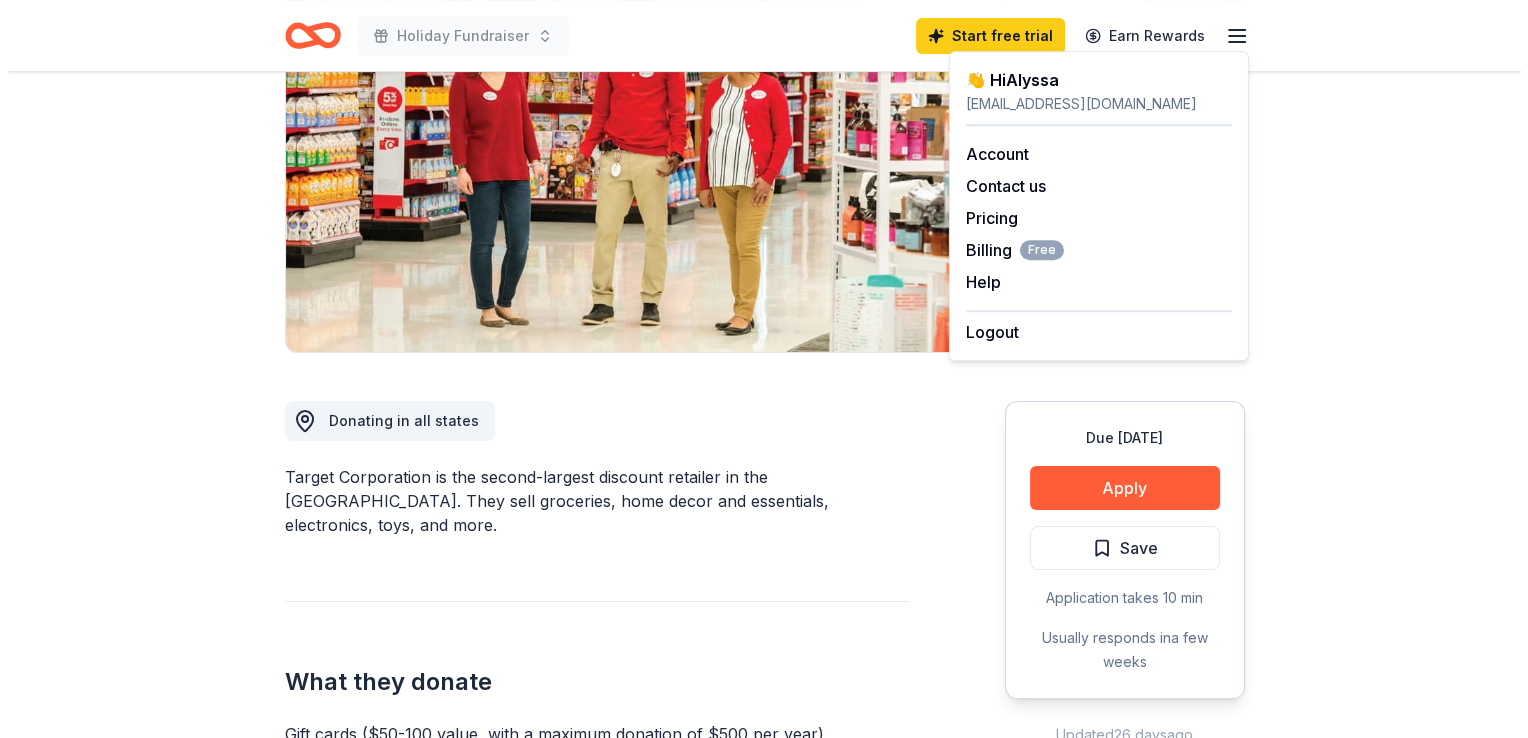 scroll, scrollTop: 256, scrollLeft: 0, axis: vertical 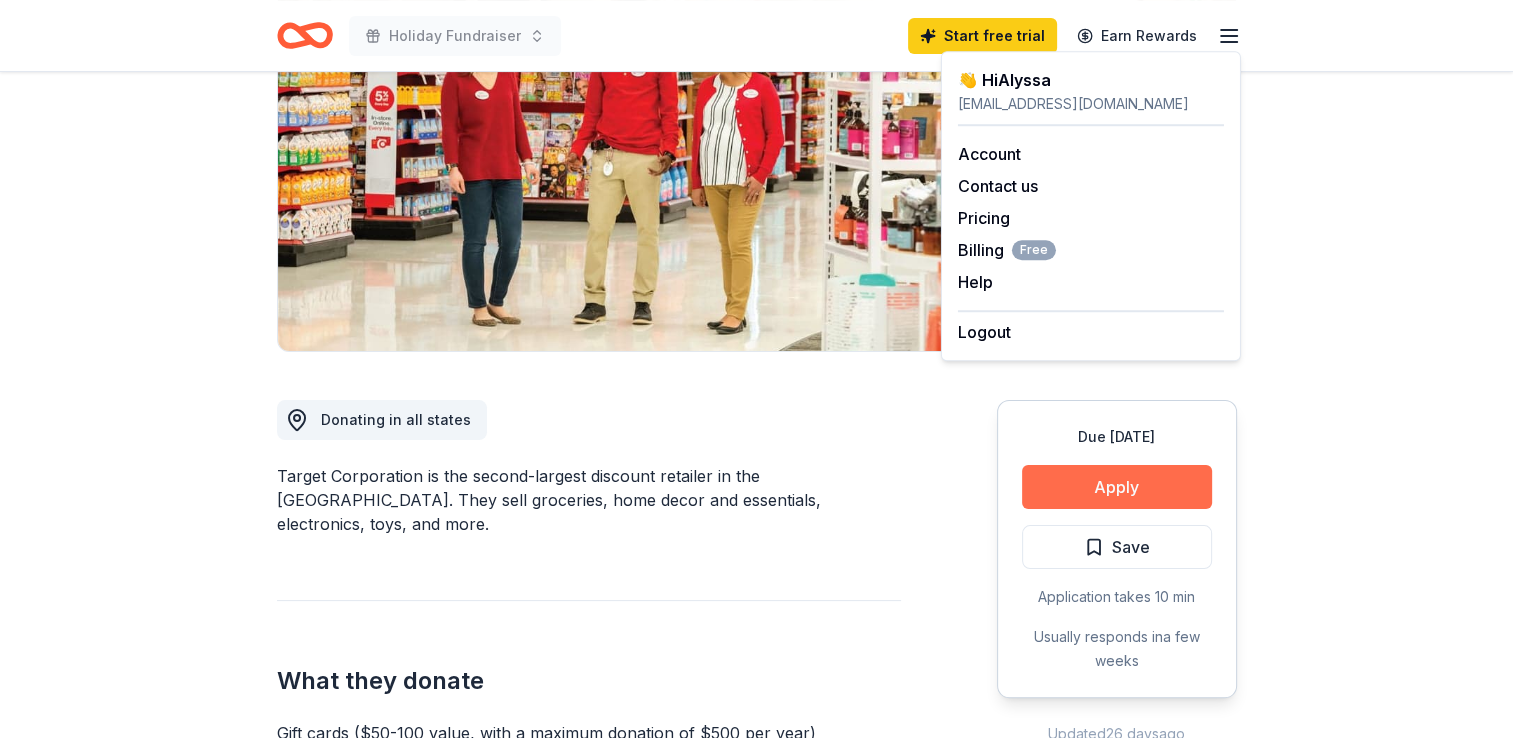 click on "Apply" at bounding box center [1117, 487] 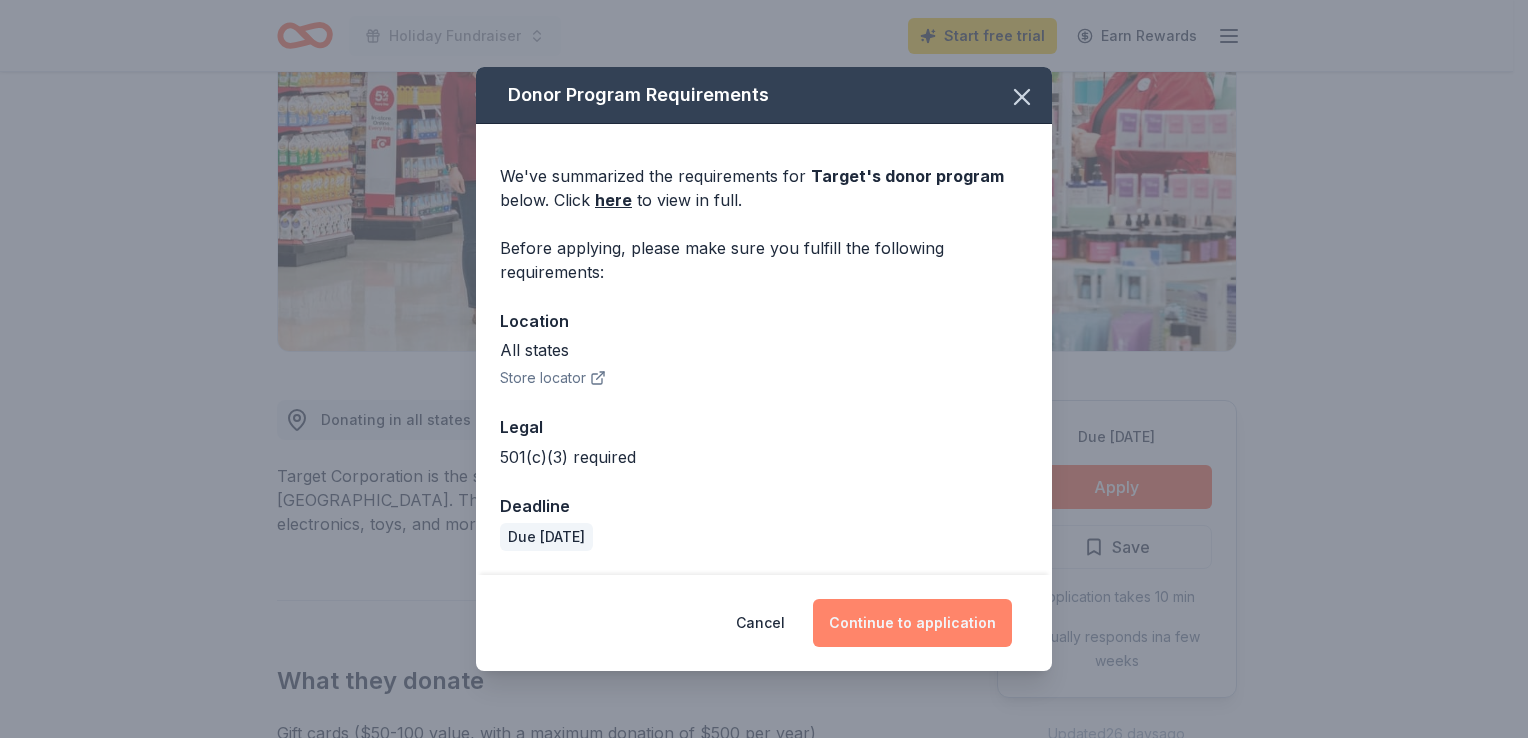 click on "Continue to application" at bounding box center [912, 623] 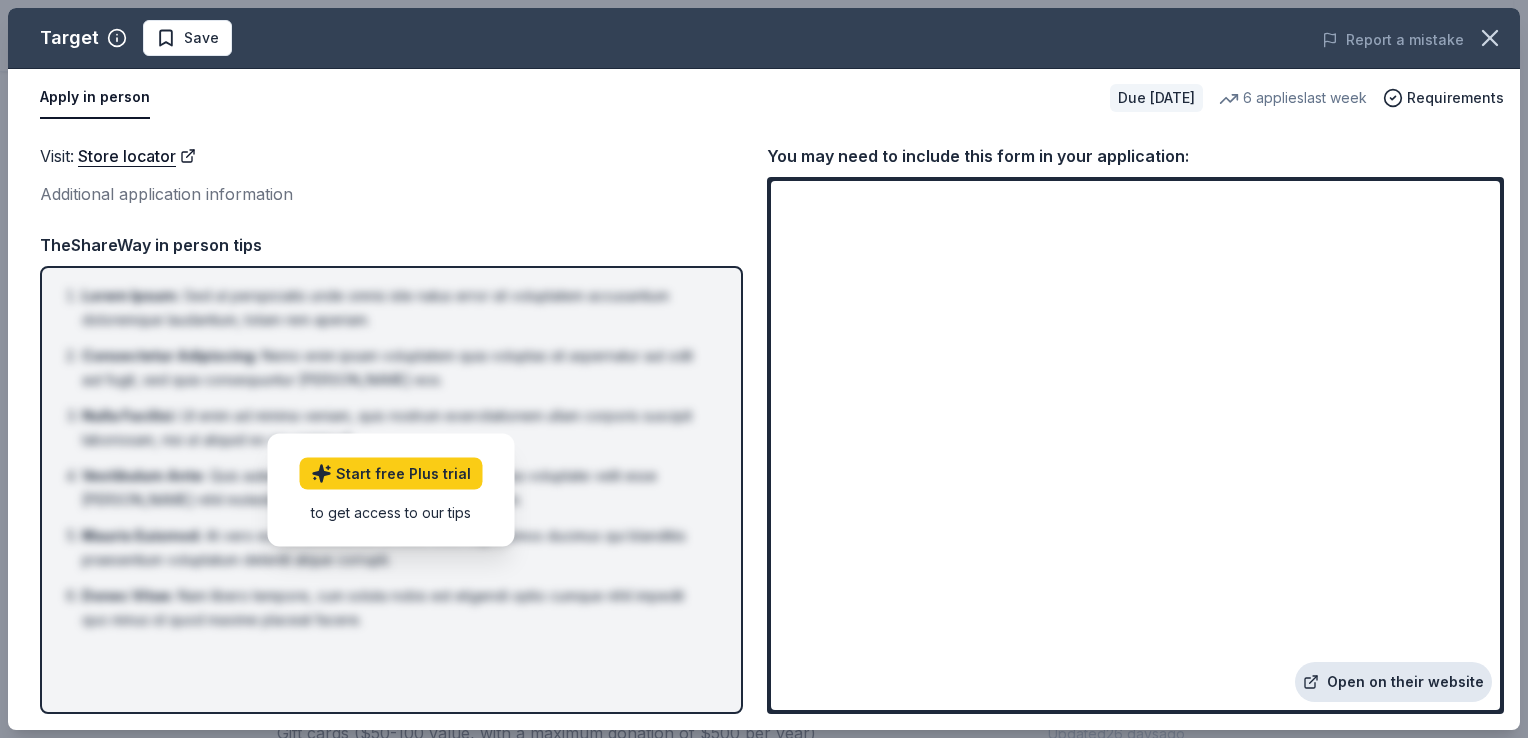 click on "Open on their website" at bounding box center [1393, 682] 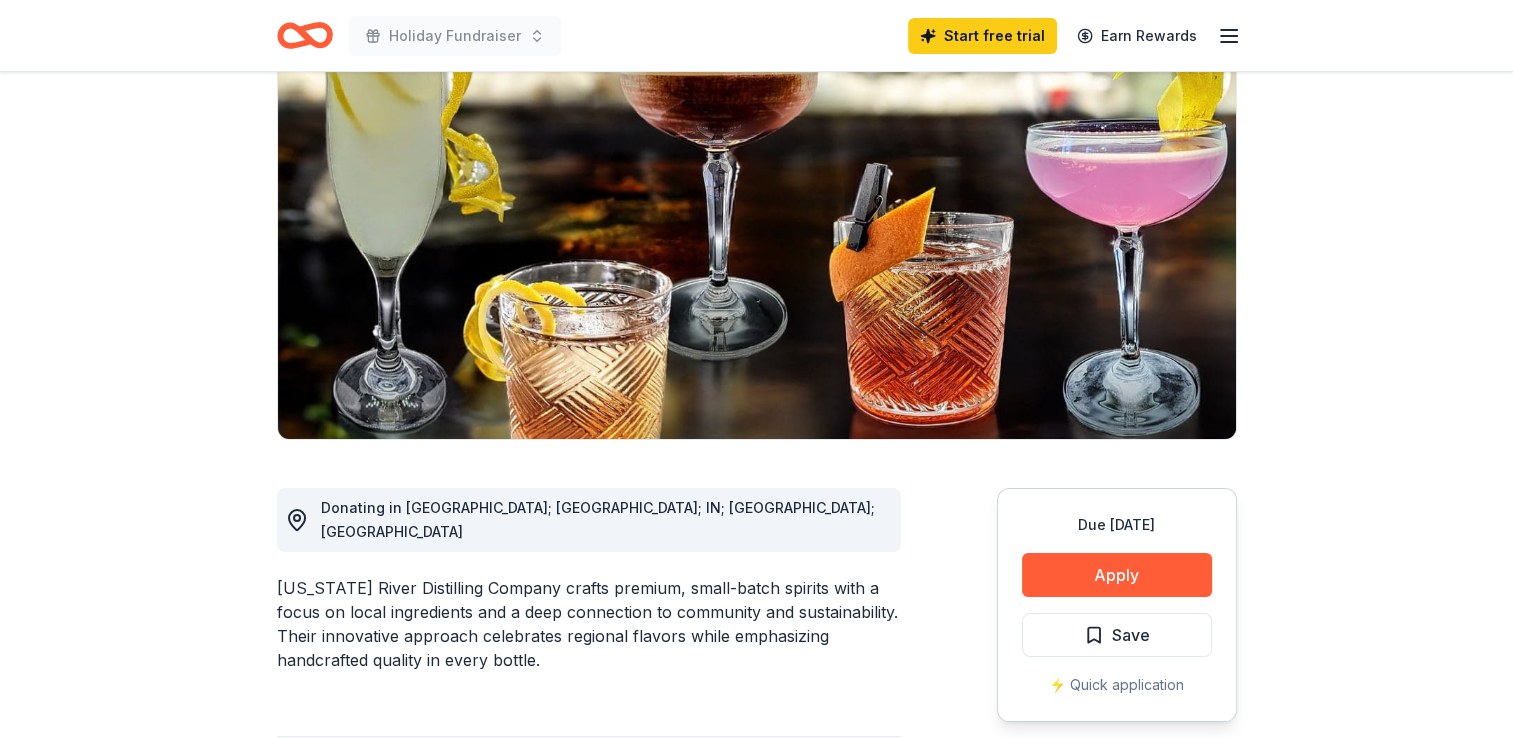 scroll, scrollTop: 170, scrollLeft: 0, axis: vertical 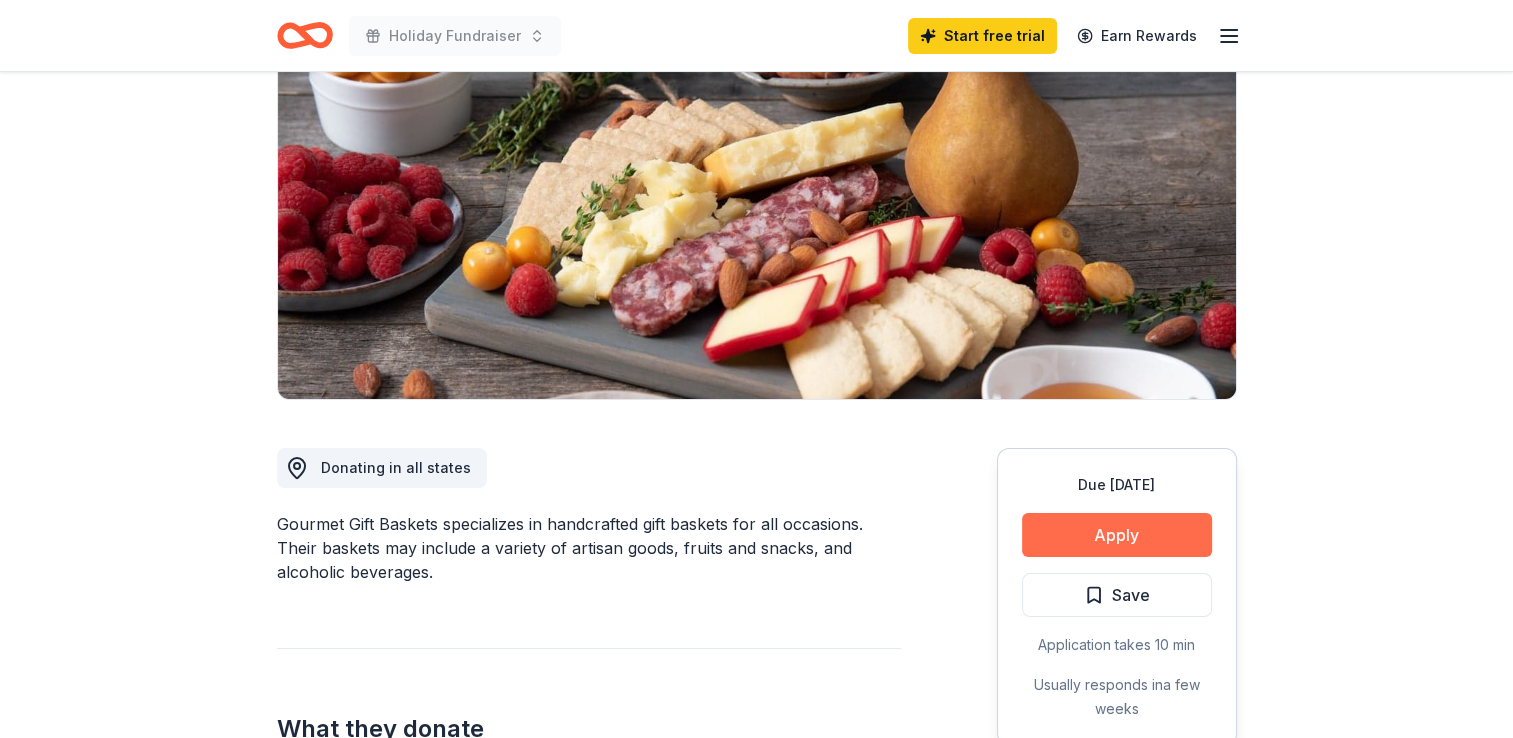 click on "Apply" at bounding box center (1117, 535) 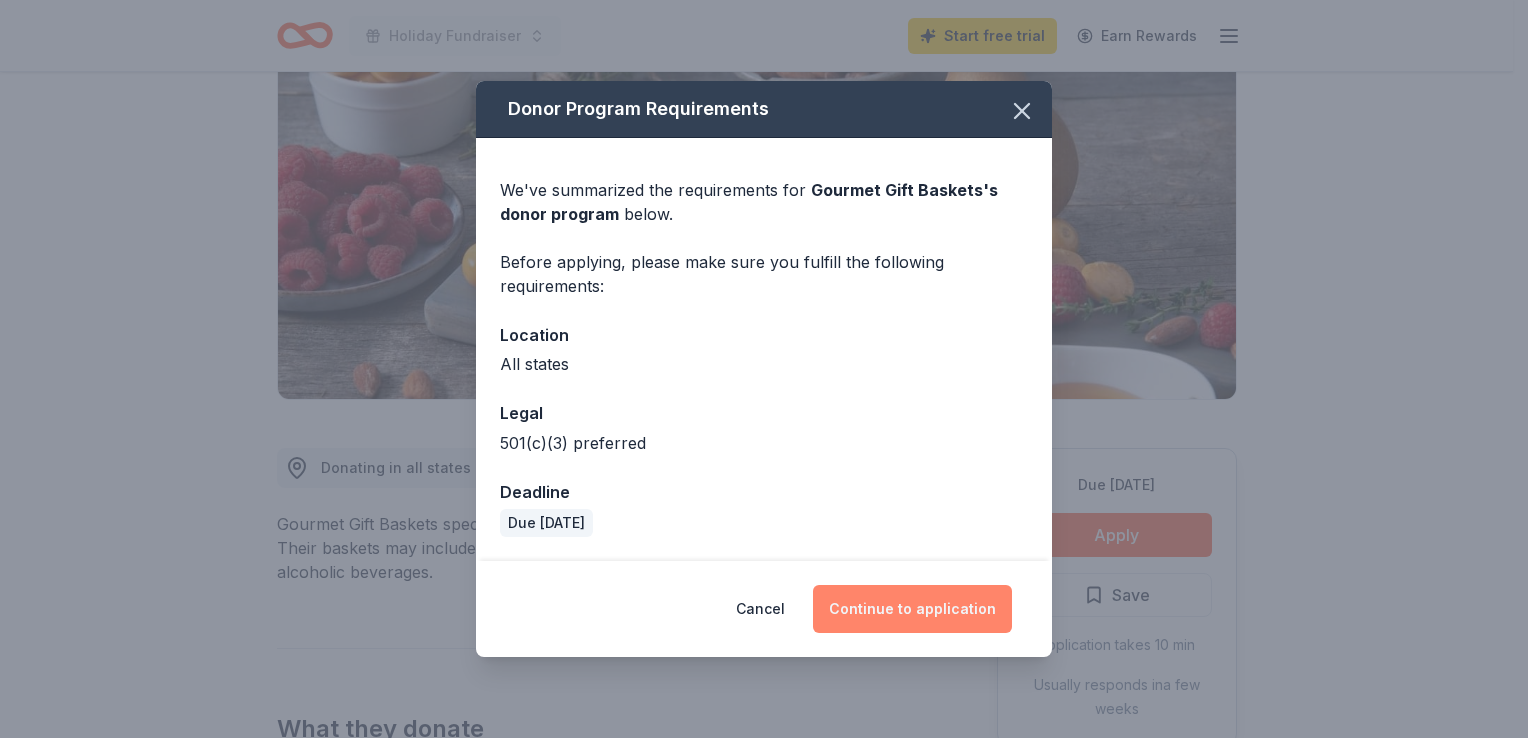 click on "Continue to application" at bounding box center (912, 609) 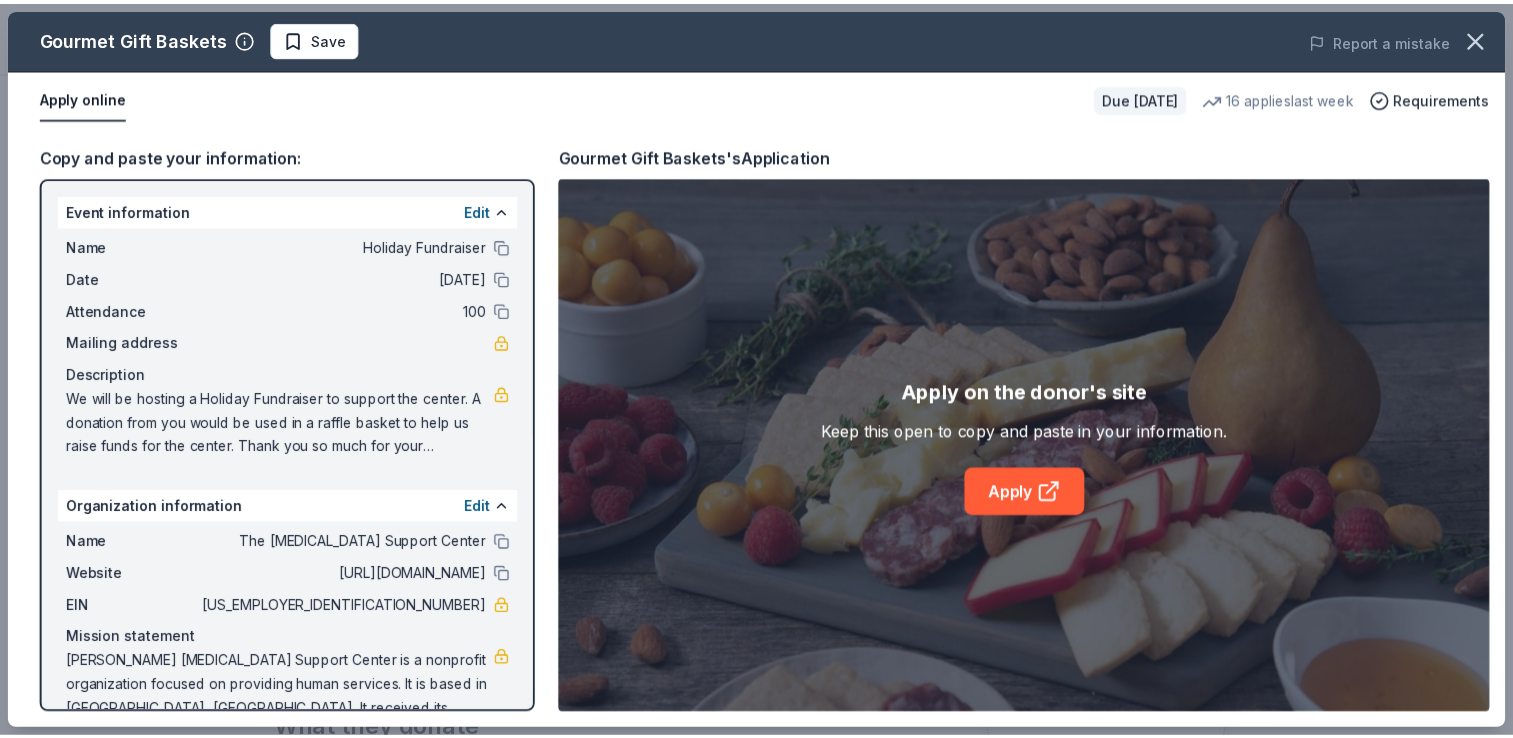 scroll, scrollTop: 0, scrollLeft: 0, axis: both 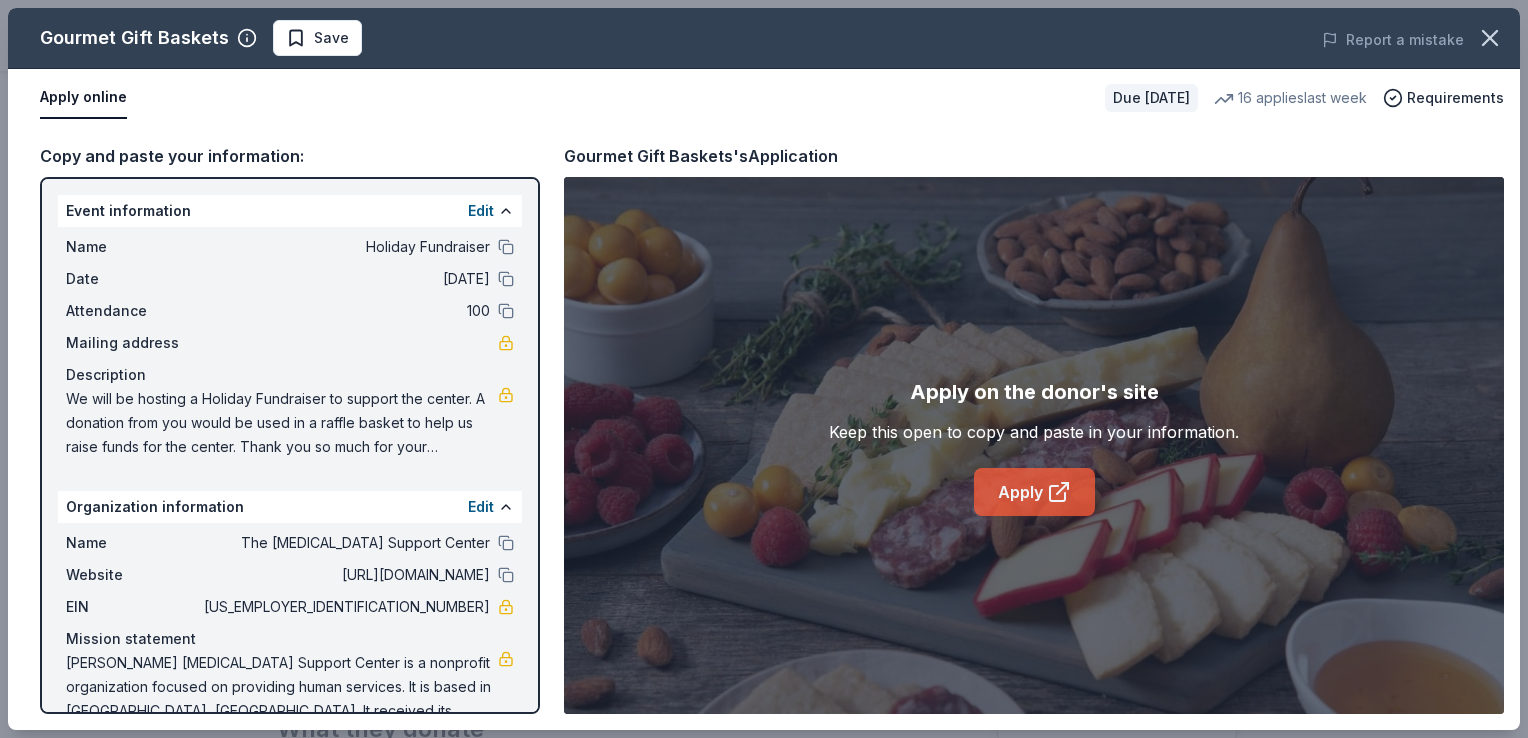 click on "Apply" at bounding box center (1034, 492) 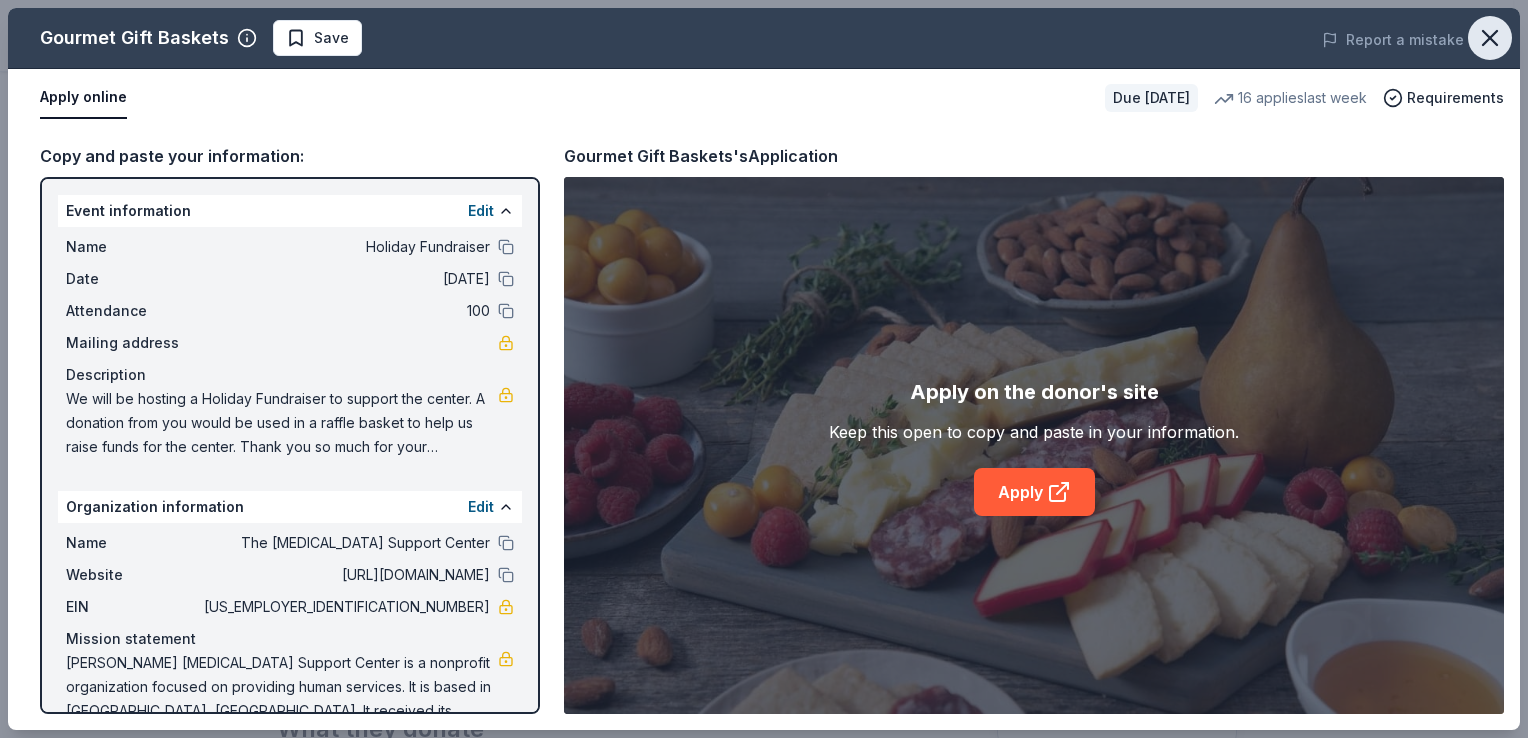click 